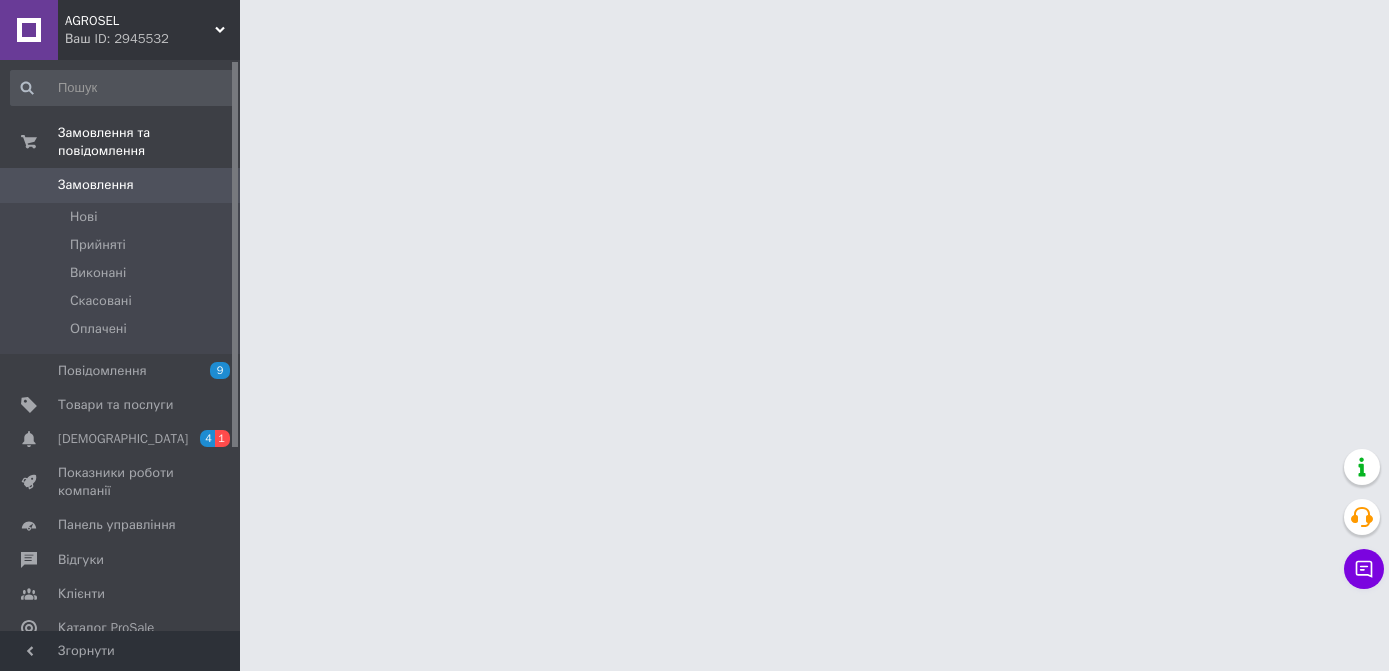 scroll, scrollTop: 0, scrollLeft: 0, axis: both 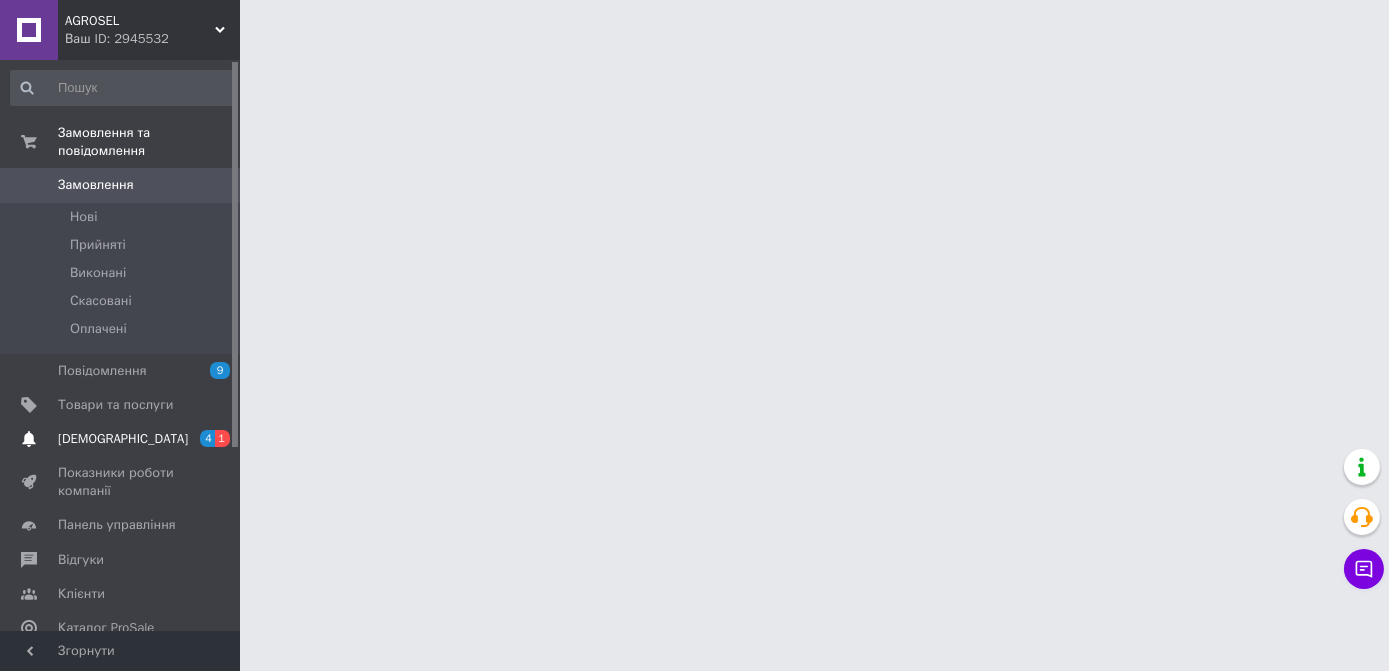 click on "[DEMOGRAPHIC_DATA] 4 1" at bounding box center (123, 439) 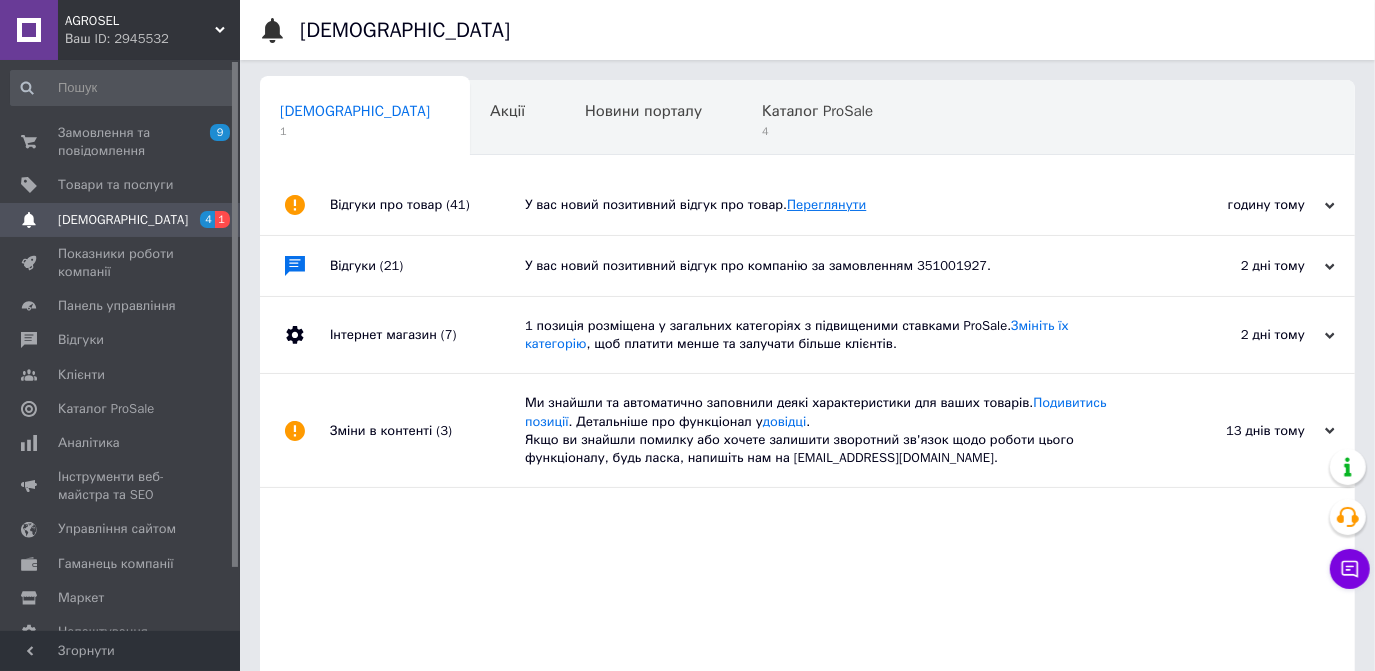 click on "Переглянути" at bounding box center [826, 204] 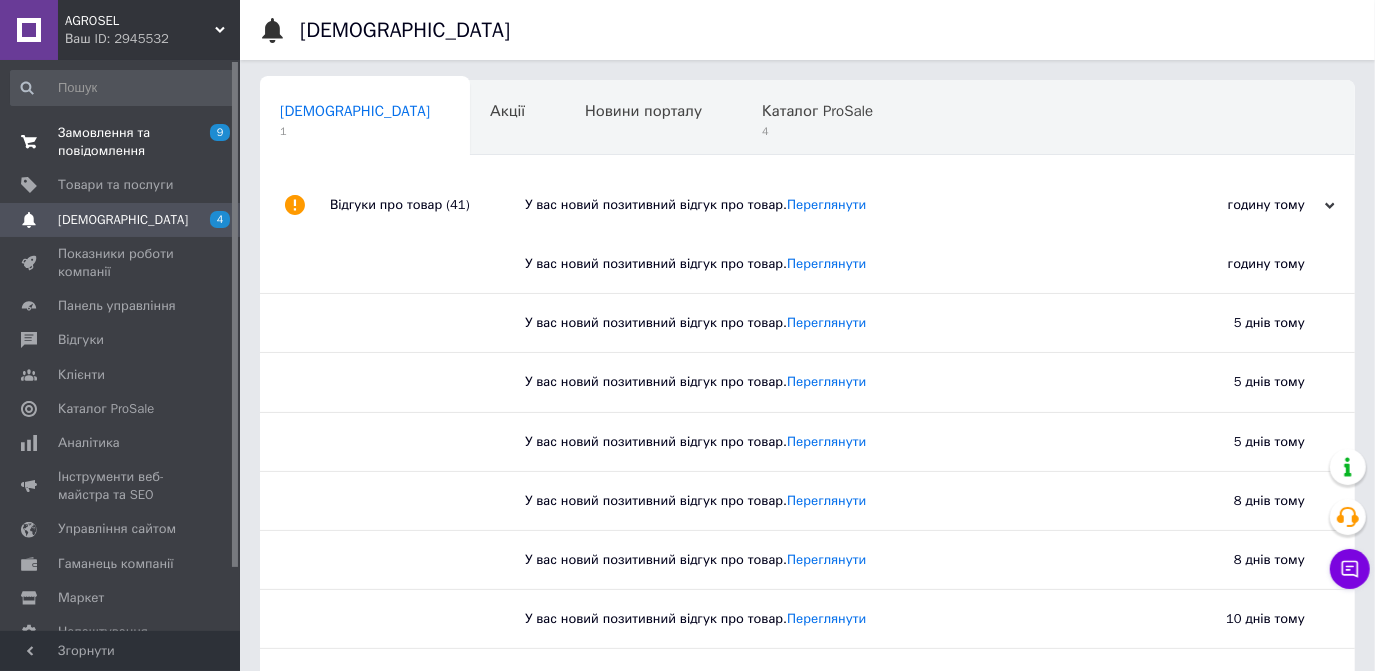 click on "Замовлення та повідомлення" at bounding box center (121, 142) 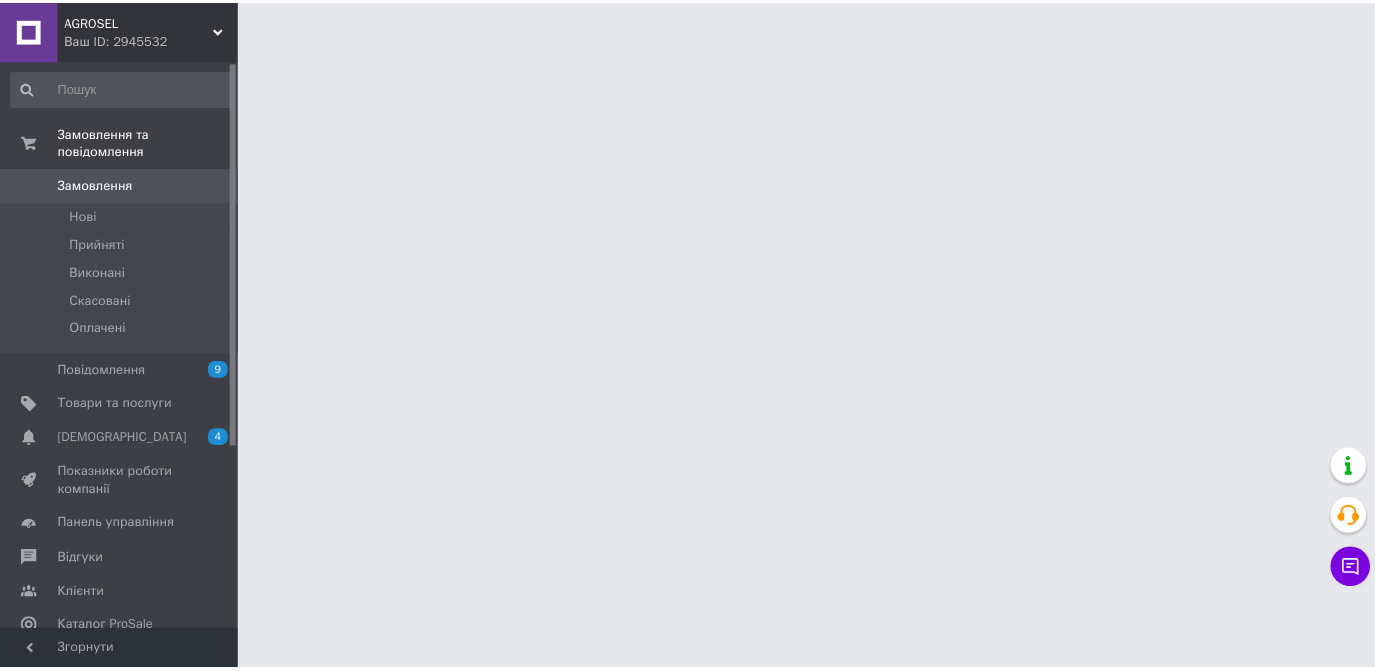 scroll, scrollTop: 0, scrollLeft: 0, axis: both 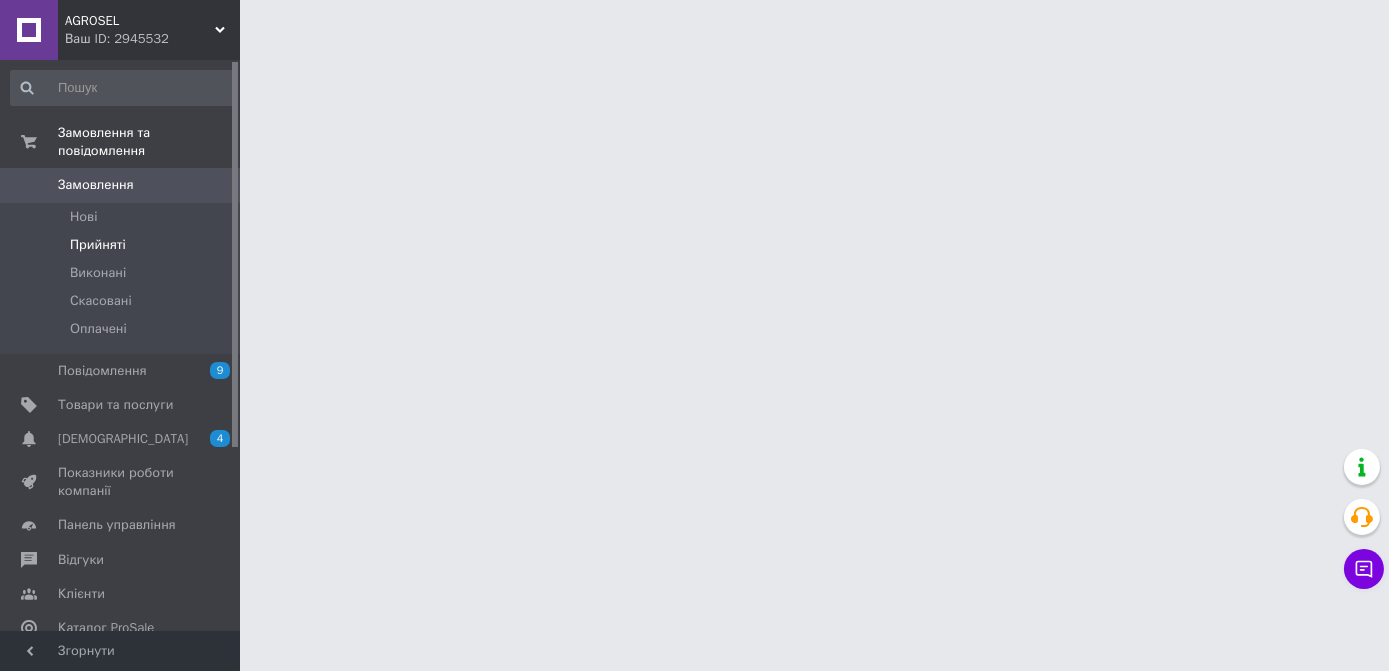 click on "Прийняті" at bounding box center [98, 245] 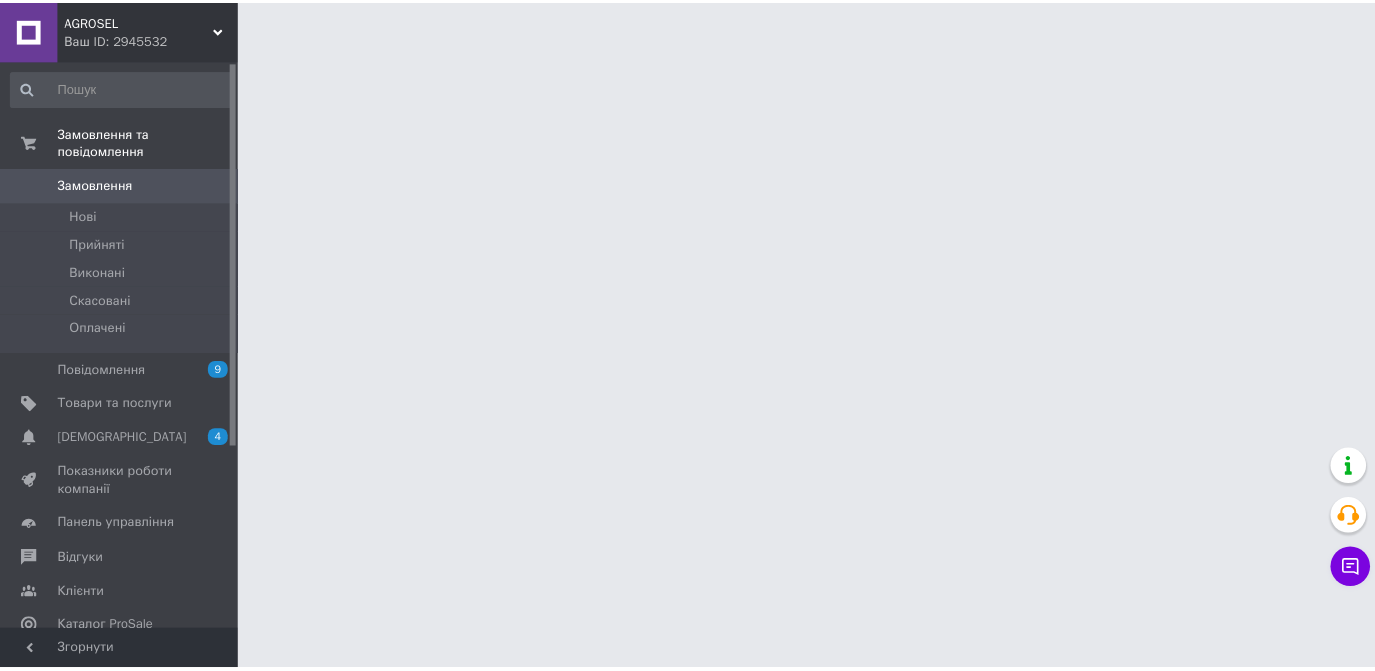 scroll, scrollTop: 0, scrollLeft: 0, axis: both 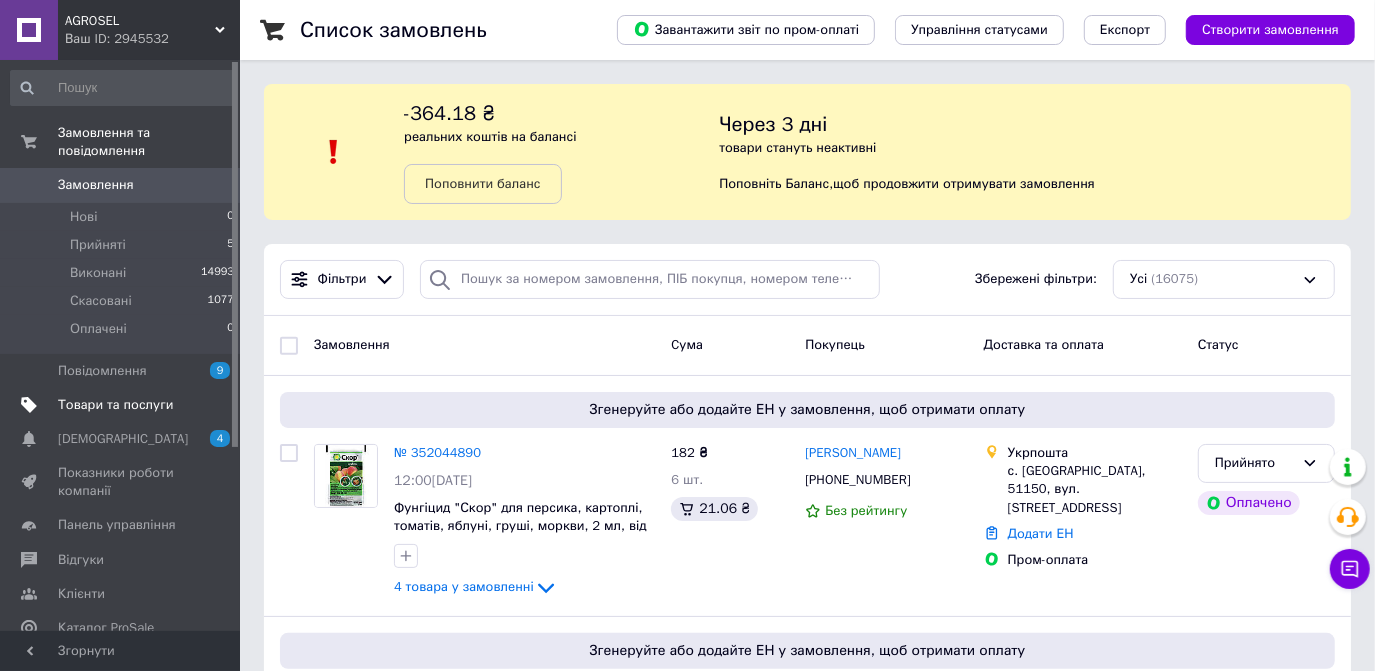 click on "Товари та послуги" at bounding box center [115, 405] 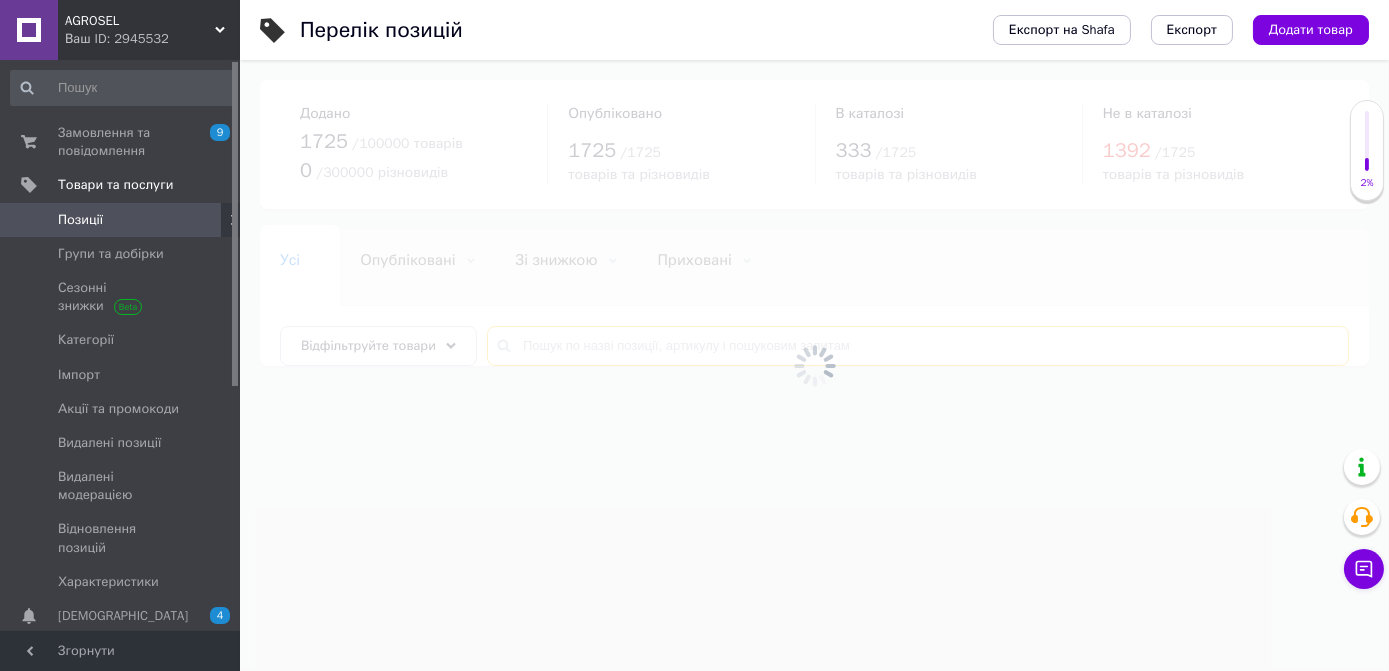 click at bounding box center (918, 346) 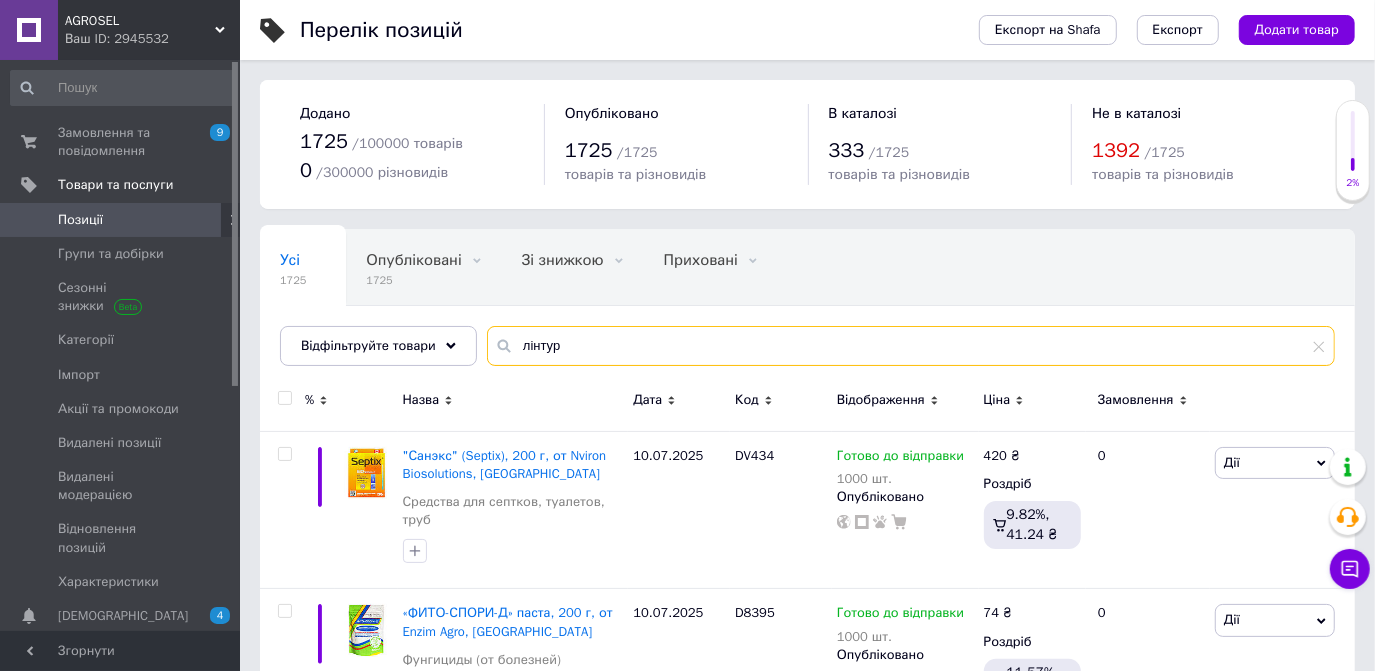 type on "лінтур" 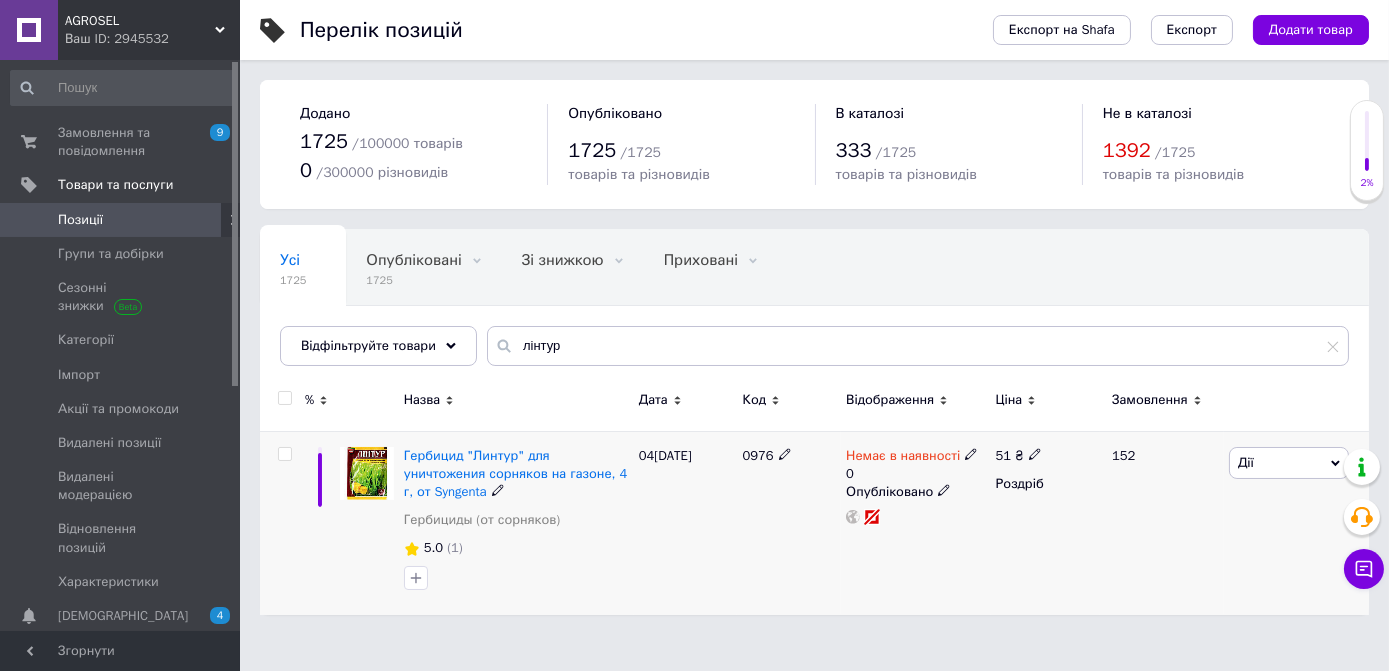 click 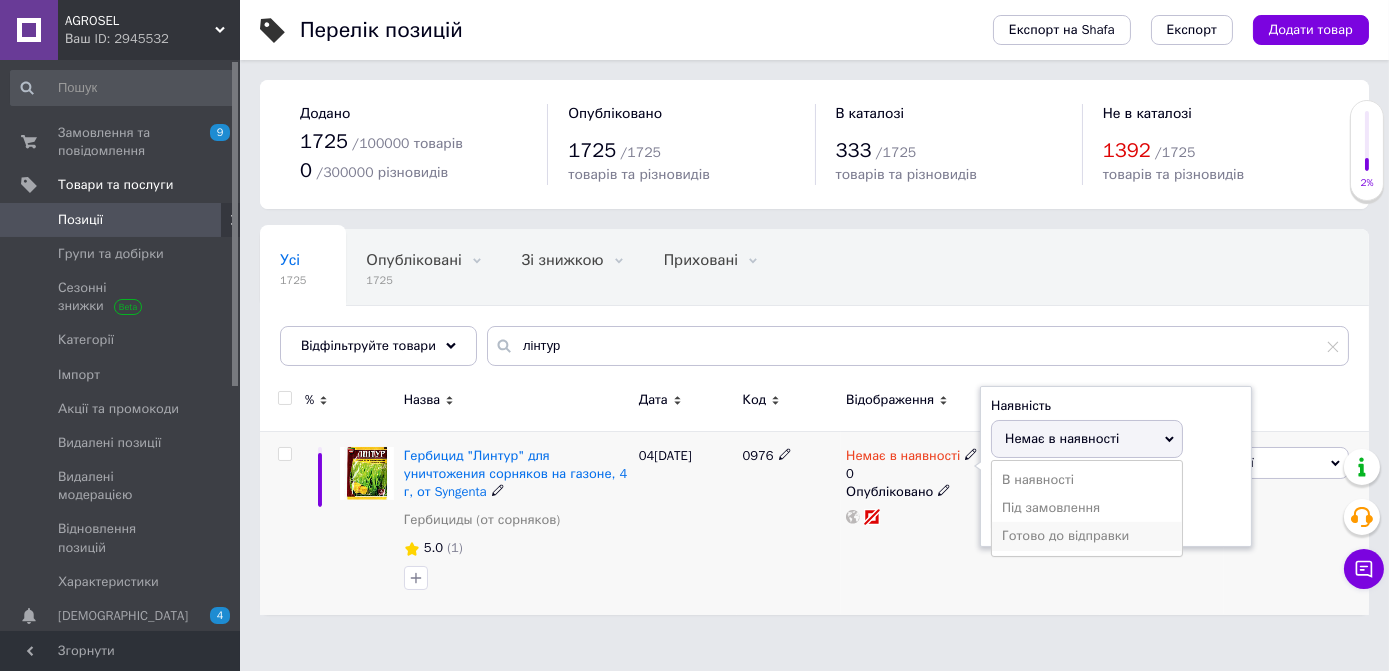 click on "Готово до відправки" at bounding box center (1087, 536) 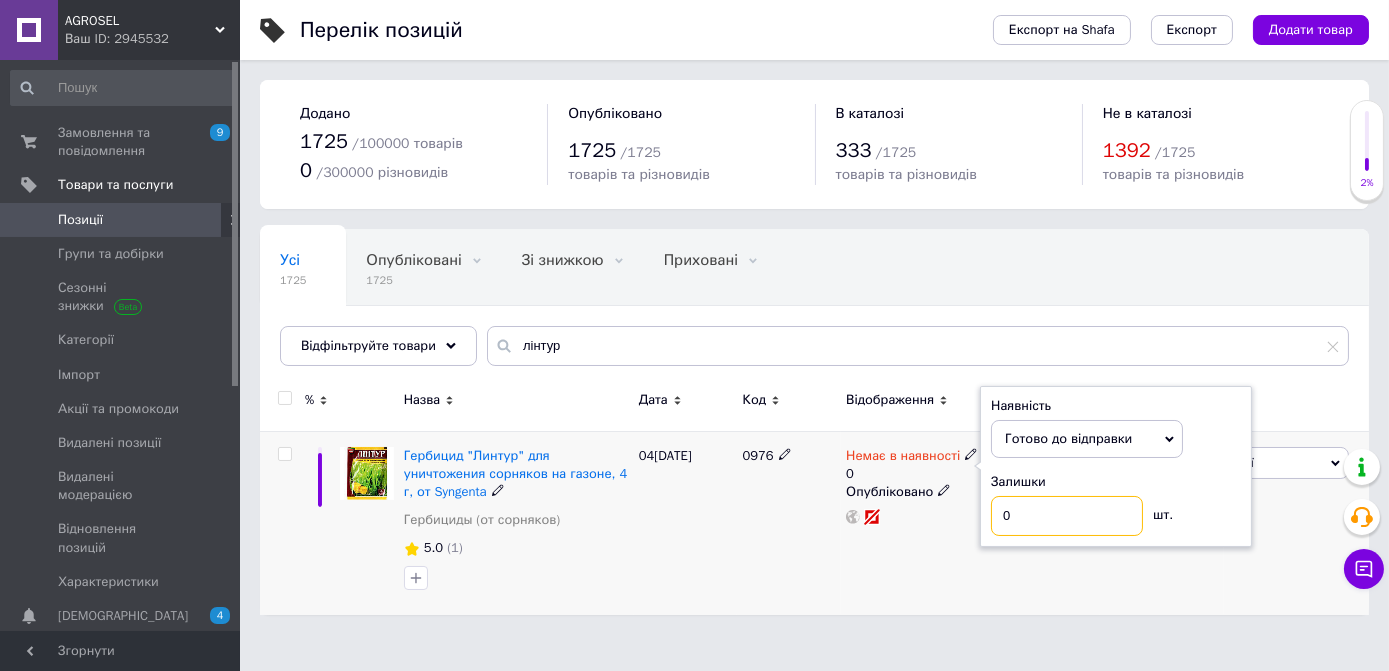 click on "0" at bounding box center (1067, 516) 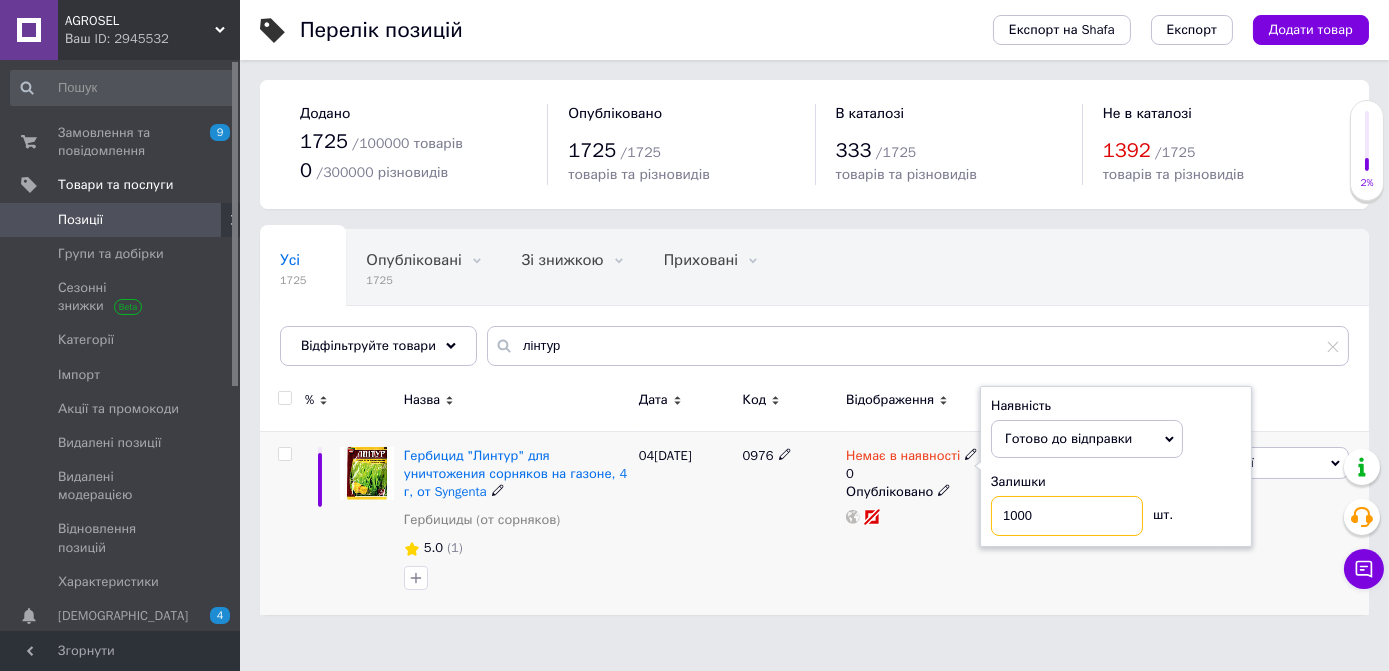 type on "1000" 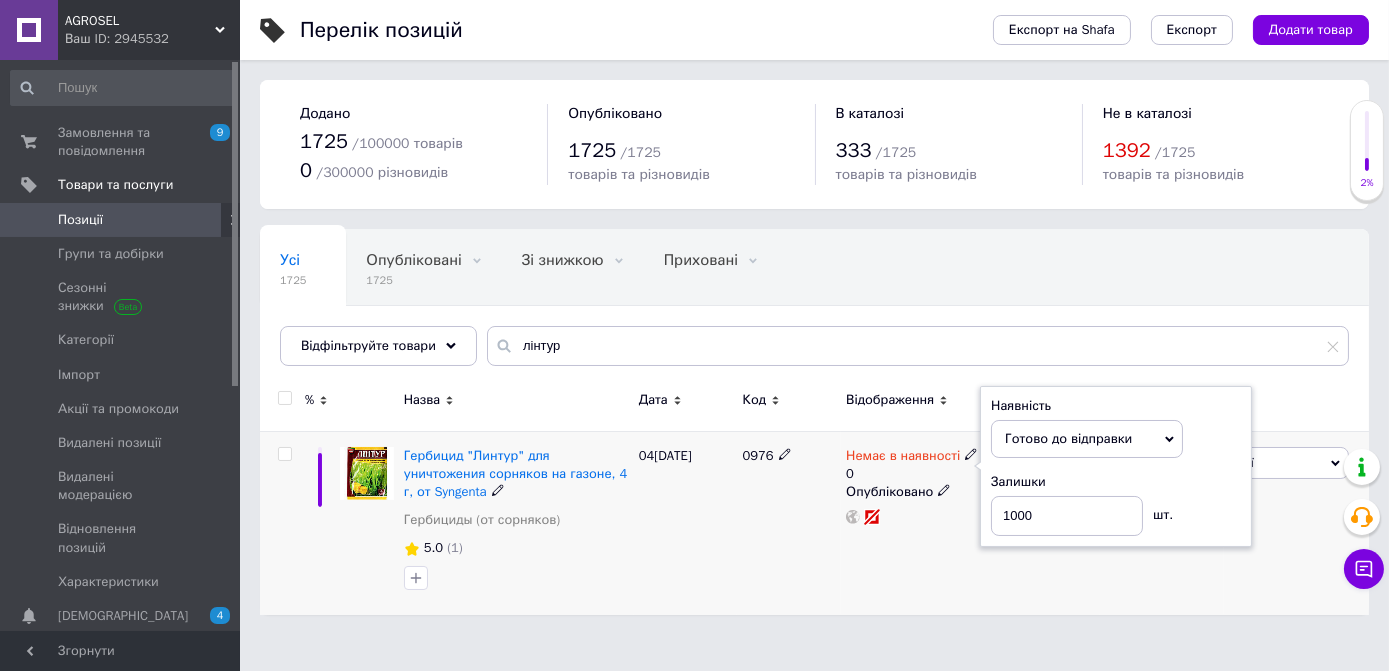 click on "Немає в наявності 0 Наявність [PERSON_NAME] до відправки В наявності Немає в наявності Під замовлення Залишки 1000 шт. Опубліковано" at bounding box center (915, 523) 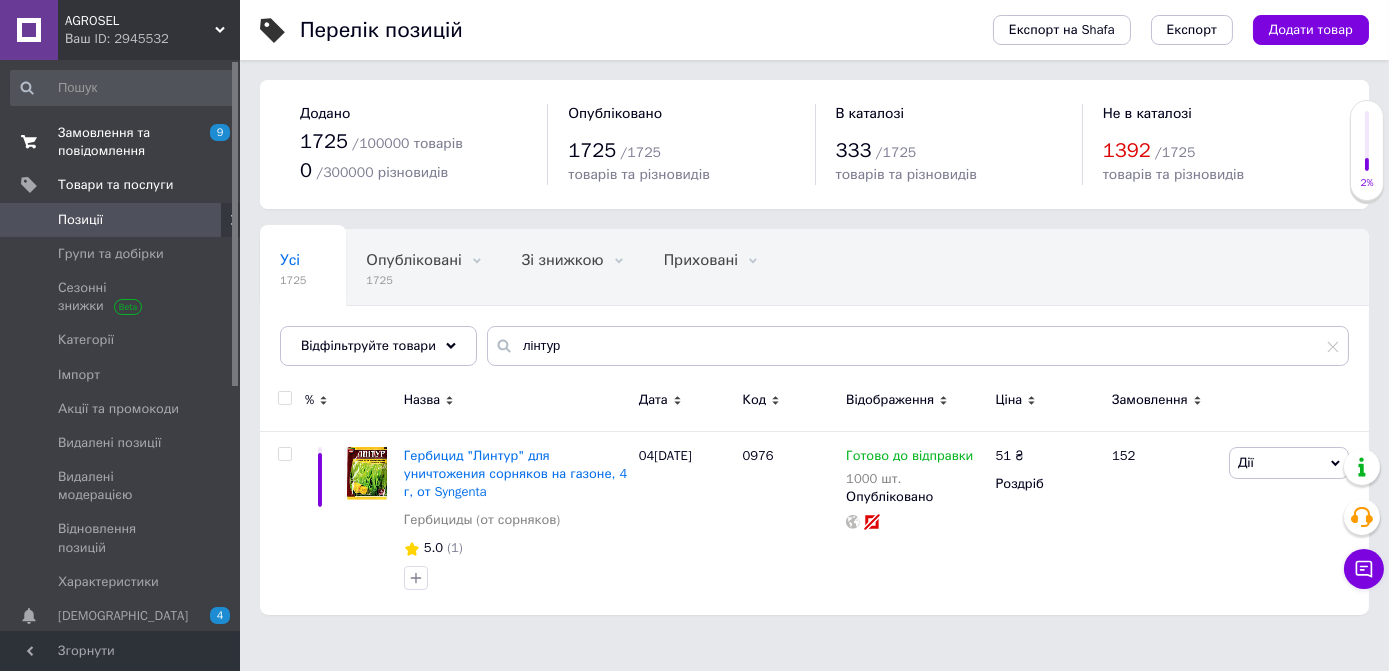 click on "Замовлення та повідомлення" at bounding box center (121, 142) 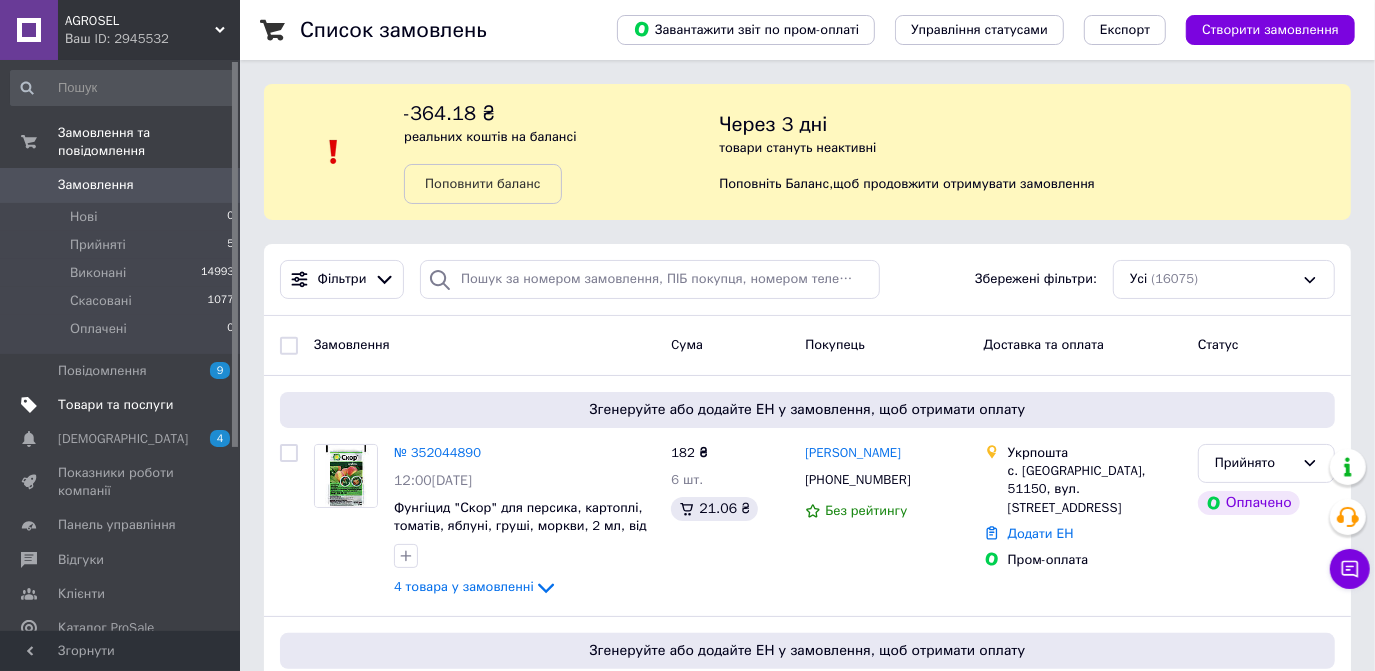 click on "Товари та послуги" at bounding box center (115, 405) 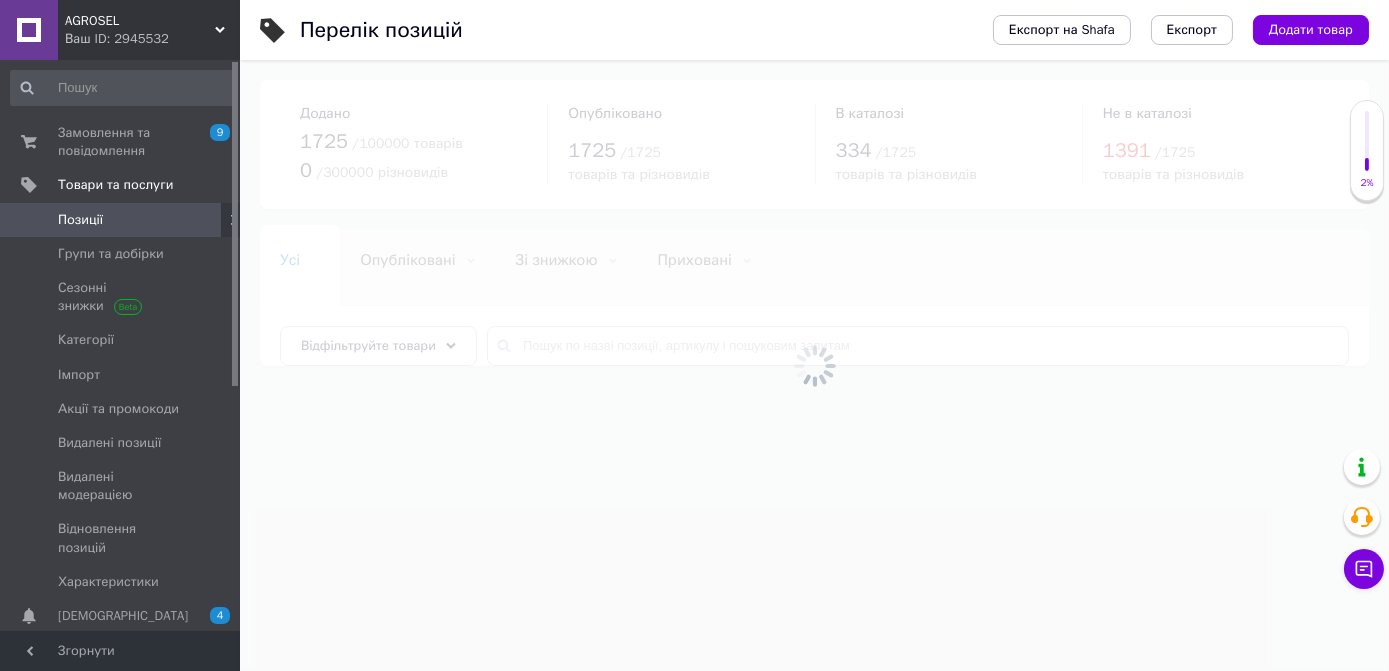 click at bounding box center (814, 365) 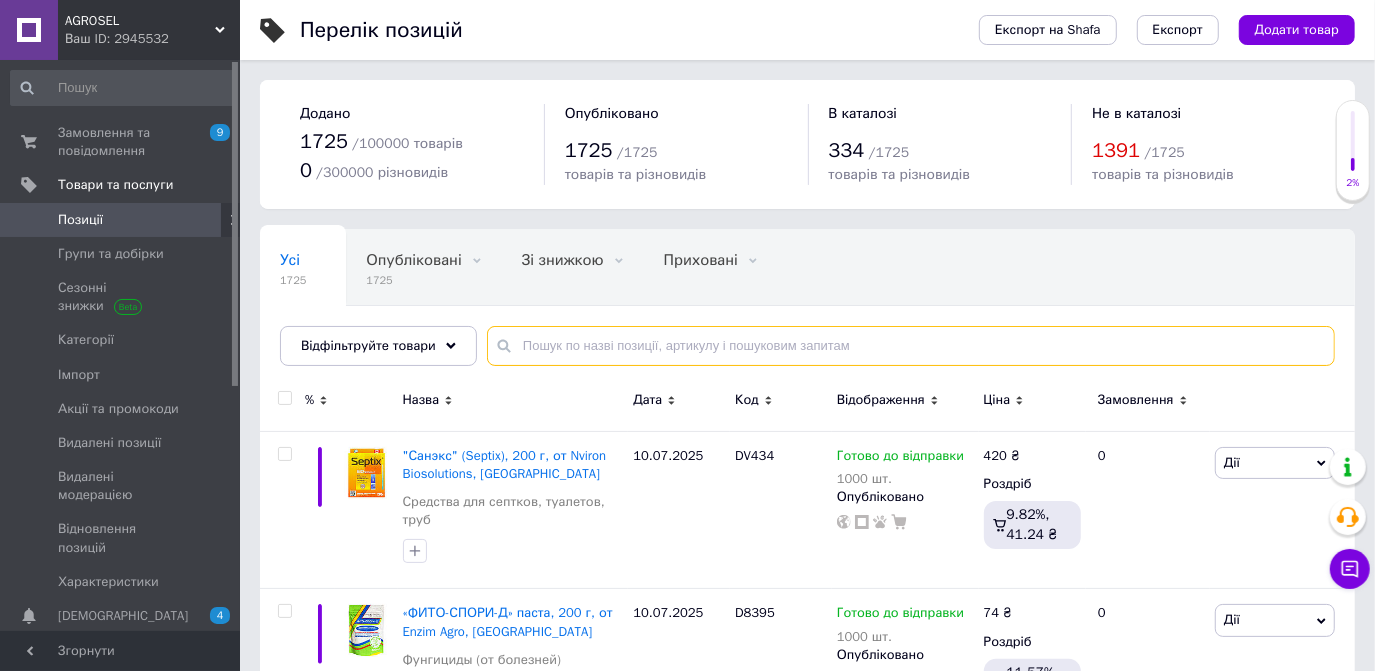 click at bounding box center [911, 346] 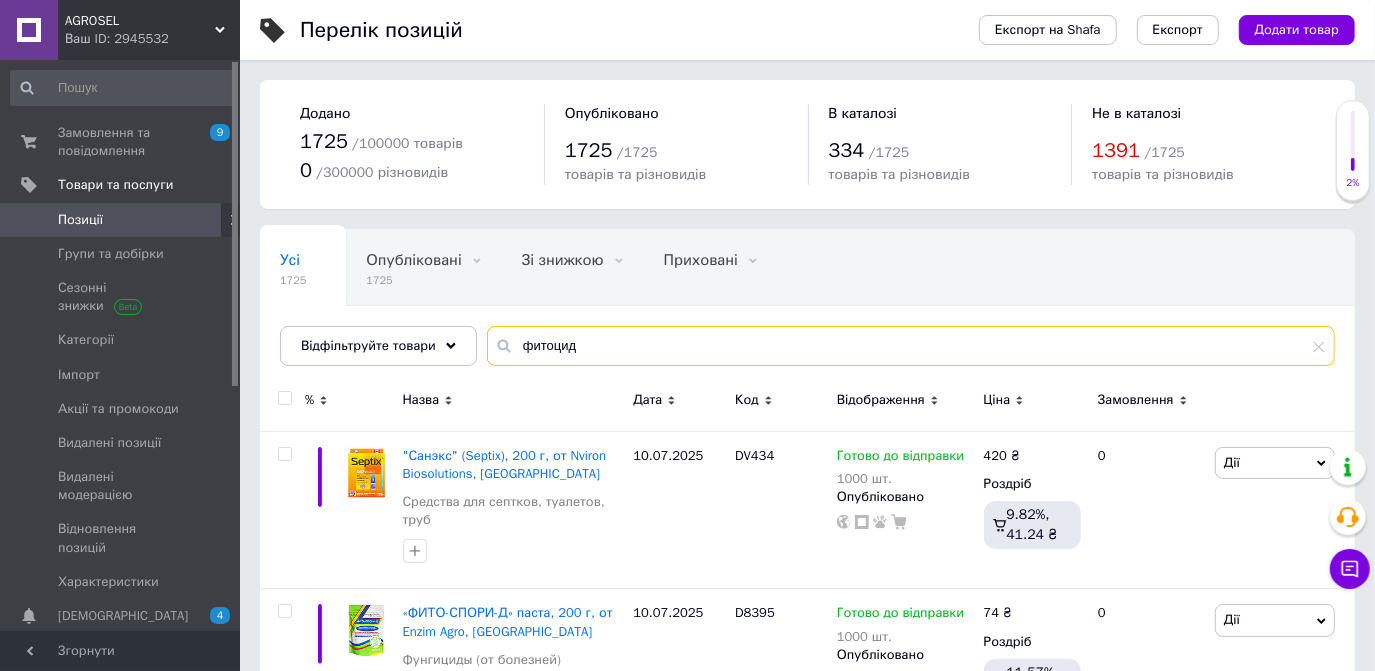 type on "фитоцид" 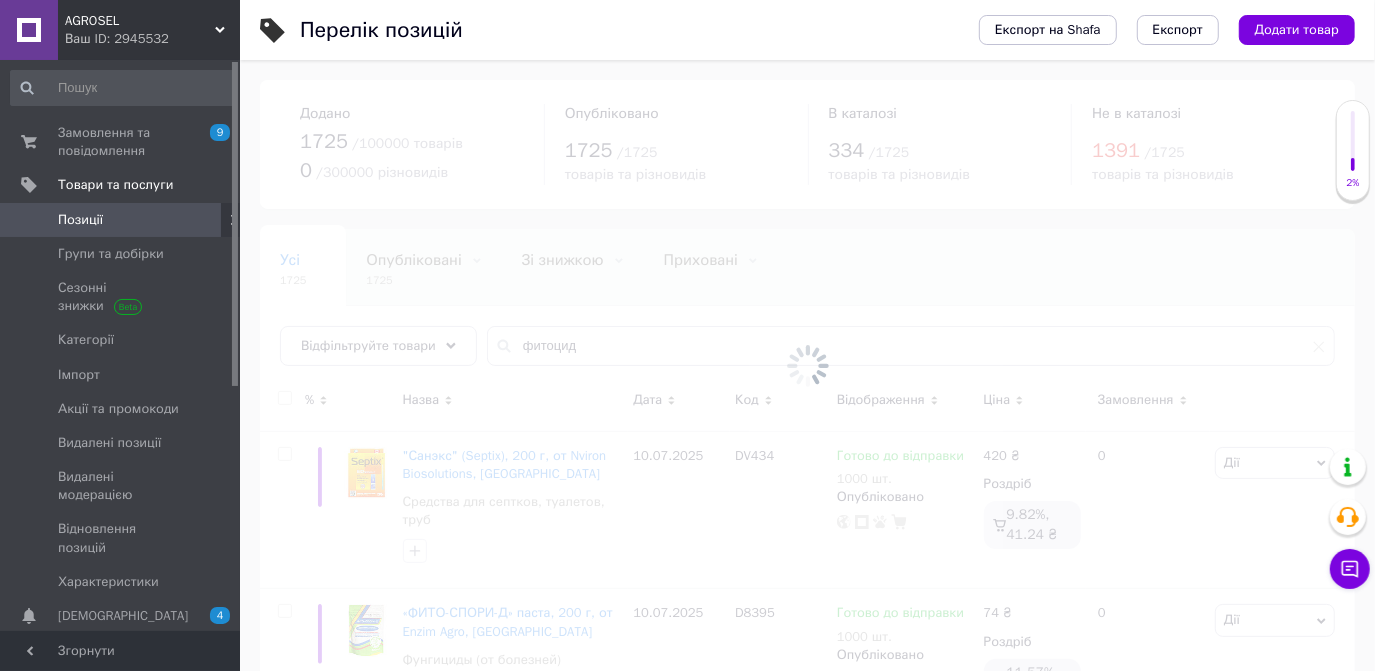 click at bounding box center (807, 365) 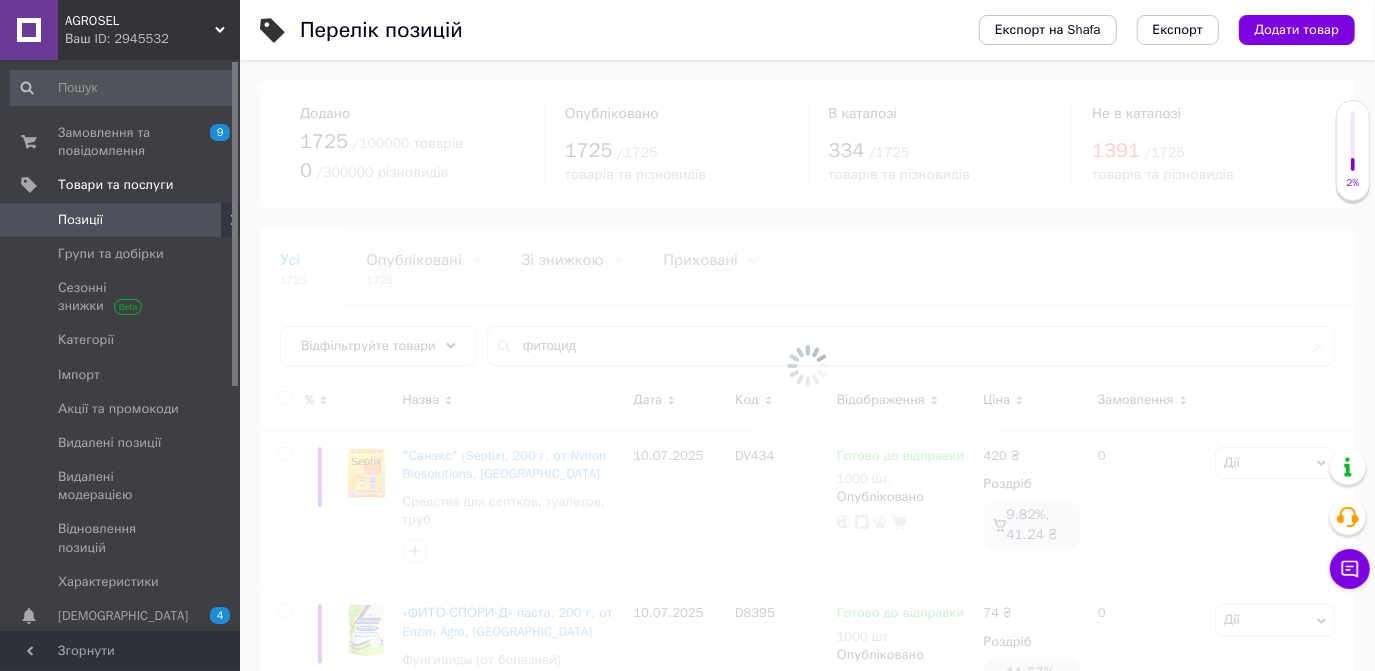 click at bounding box center [807, 365] 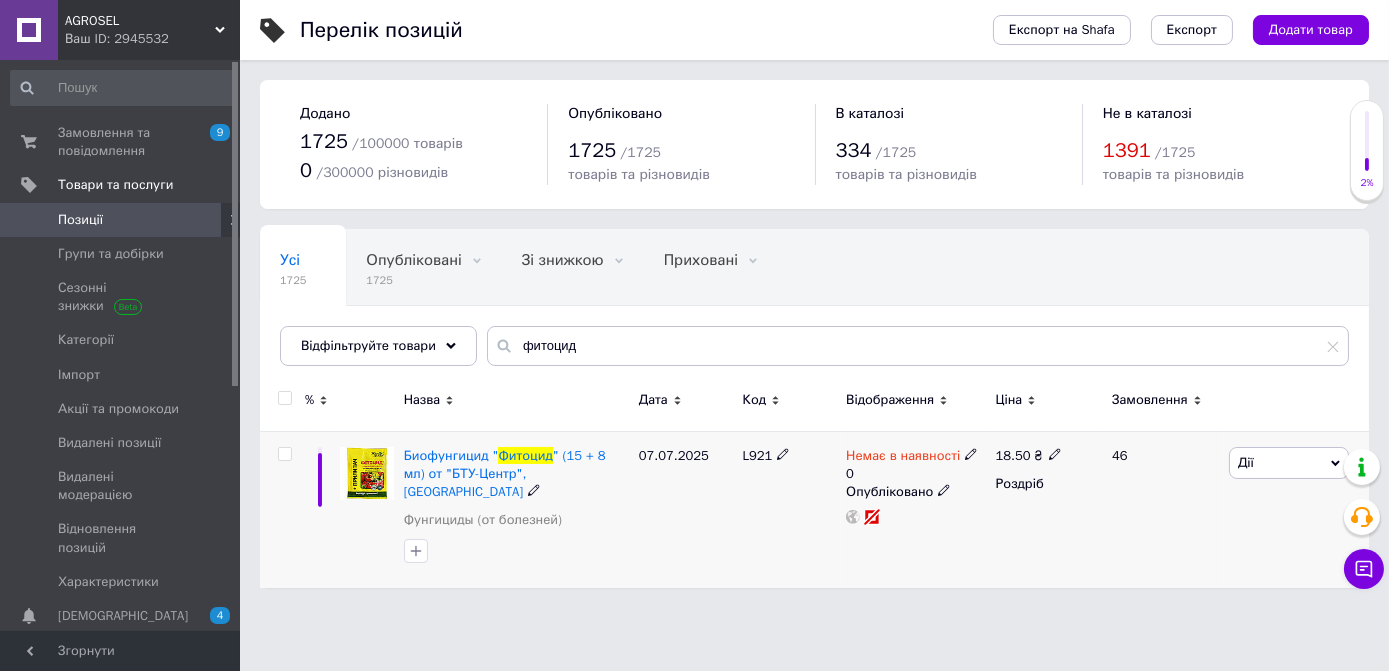click 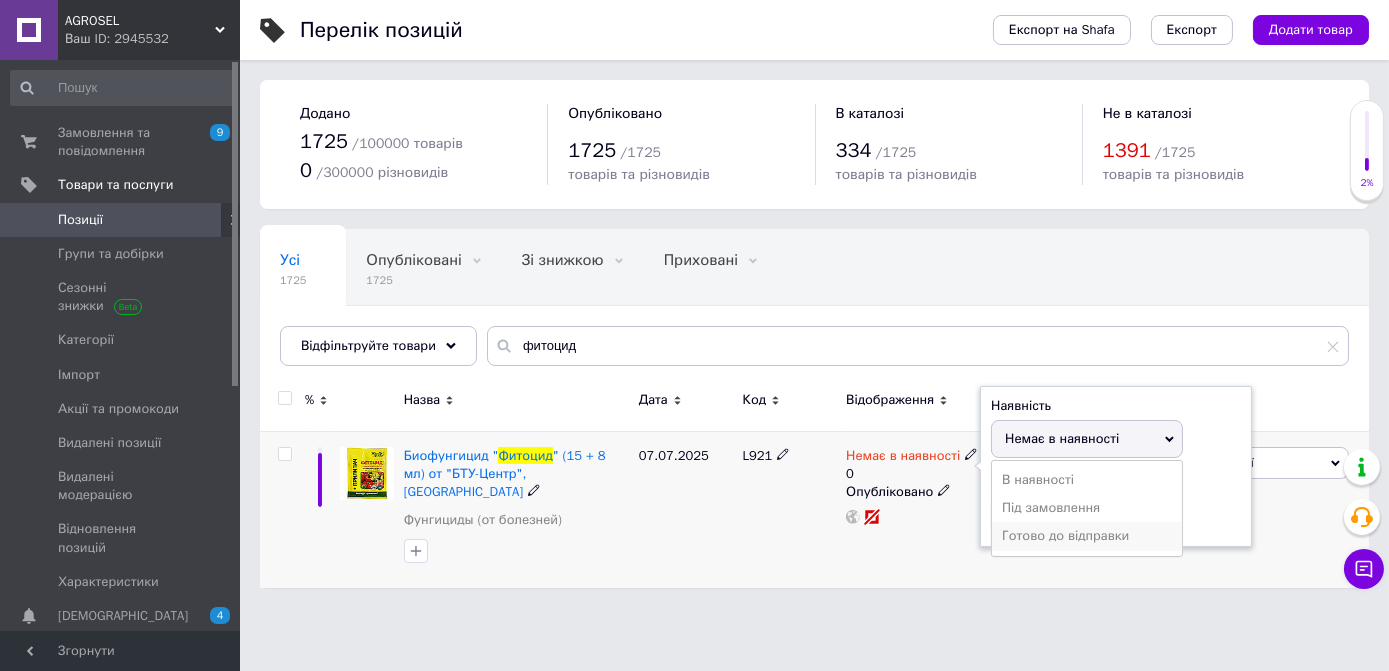 click on "Готово до відправки" at bounding box center (1087, 536) 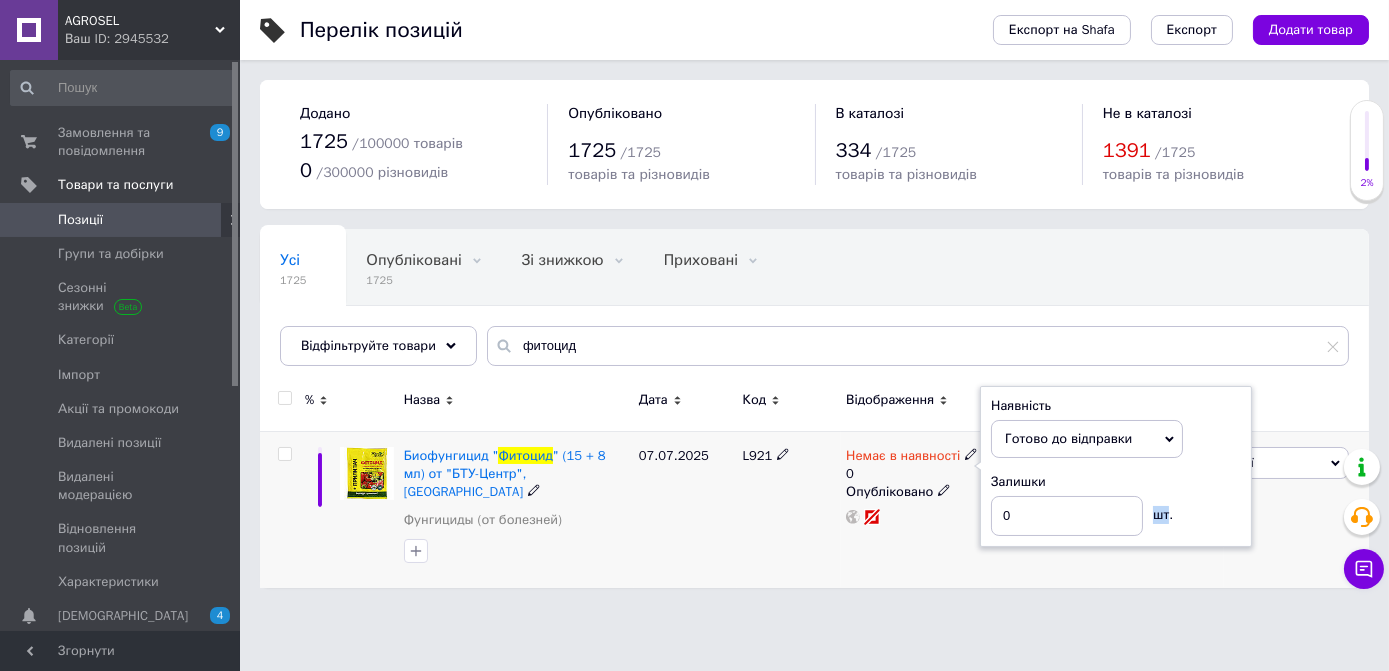click on "Наявність [PERSON_NAME] до відправки В наявності Немає в наявності Під замовлення Залишки 0 шт." at bounding box center (1116, 467) 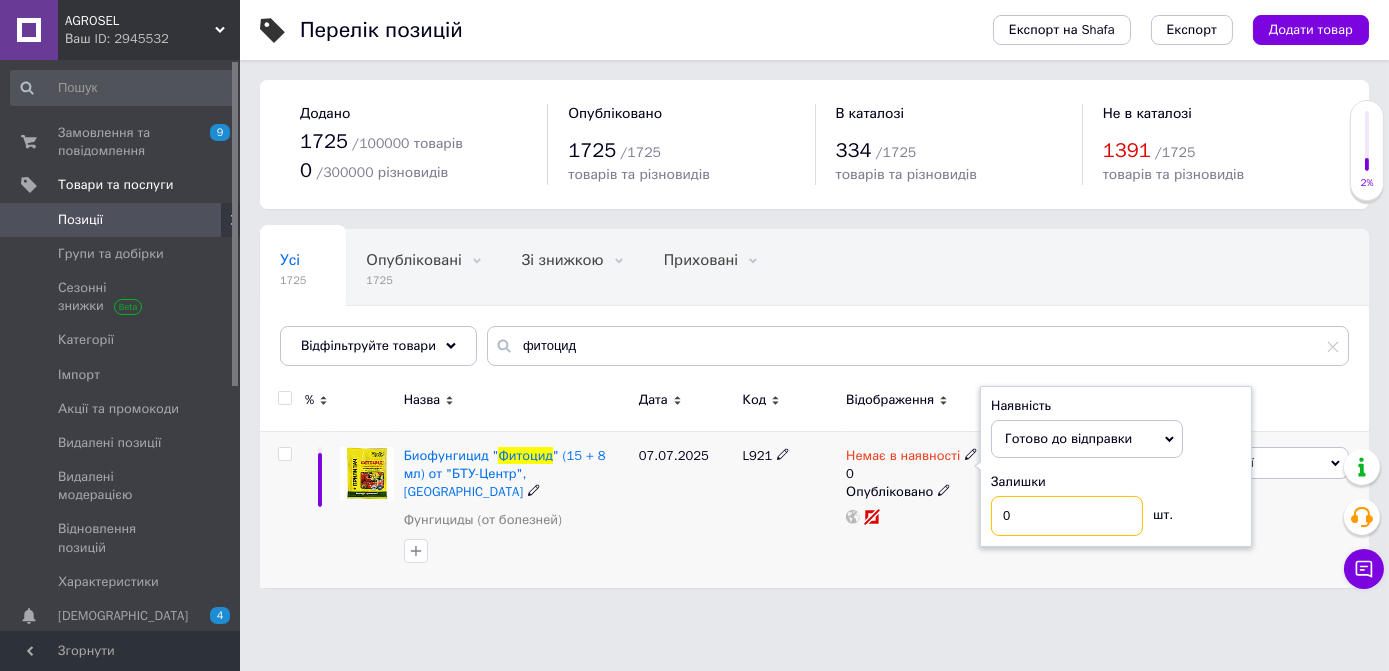 drag, startPoint x: 1064, startPoint y: 537, endPoint x: 1040, endPoint y: 516, distance: 31.890438 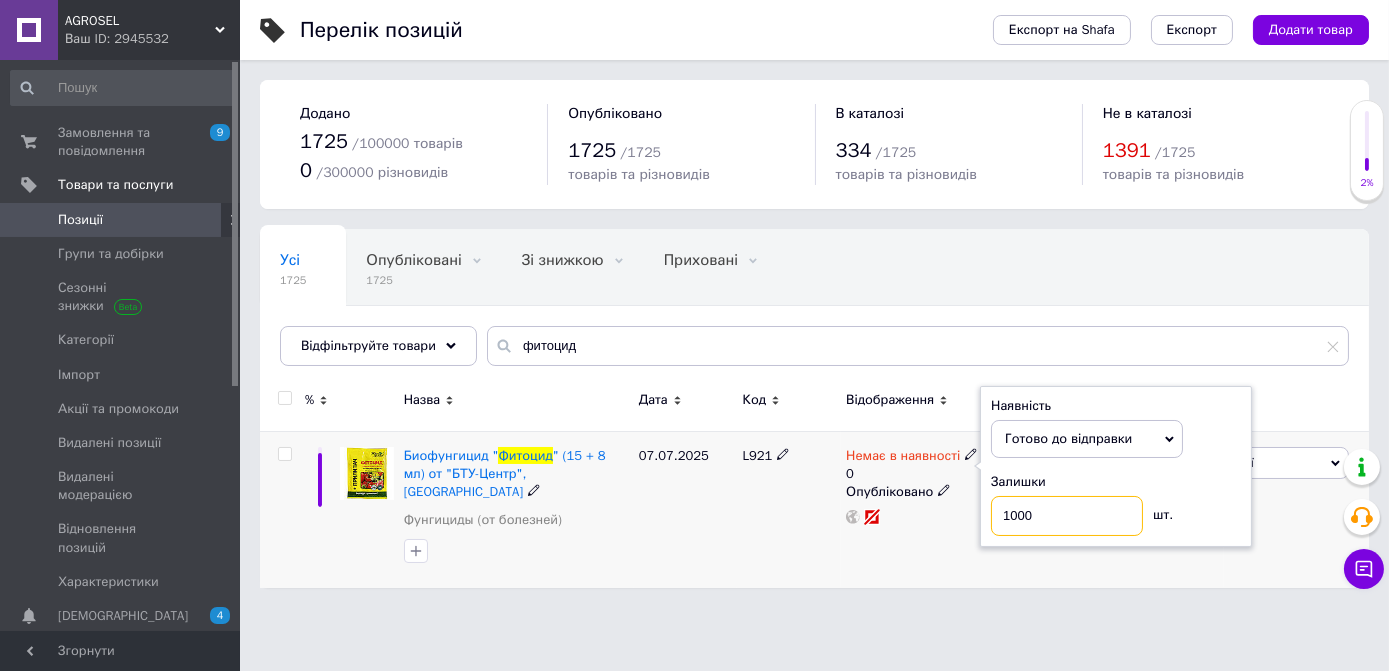 type on "1000" 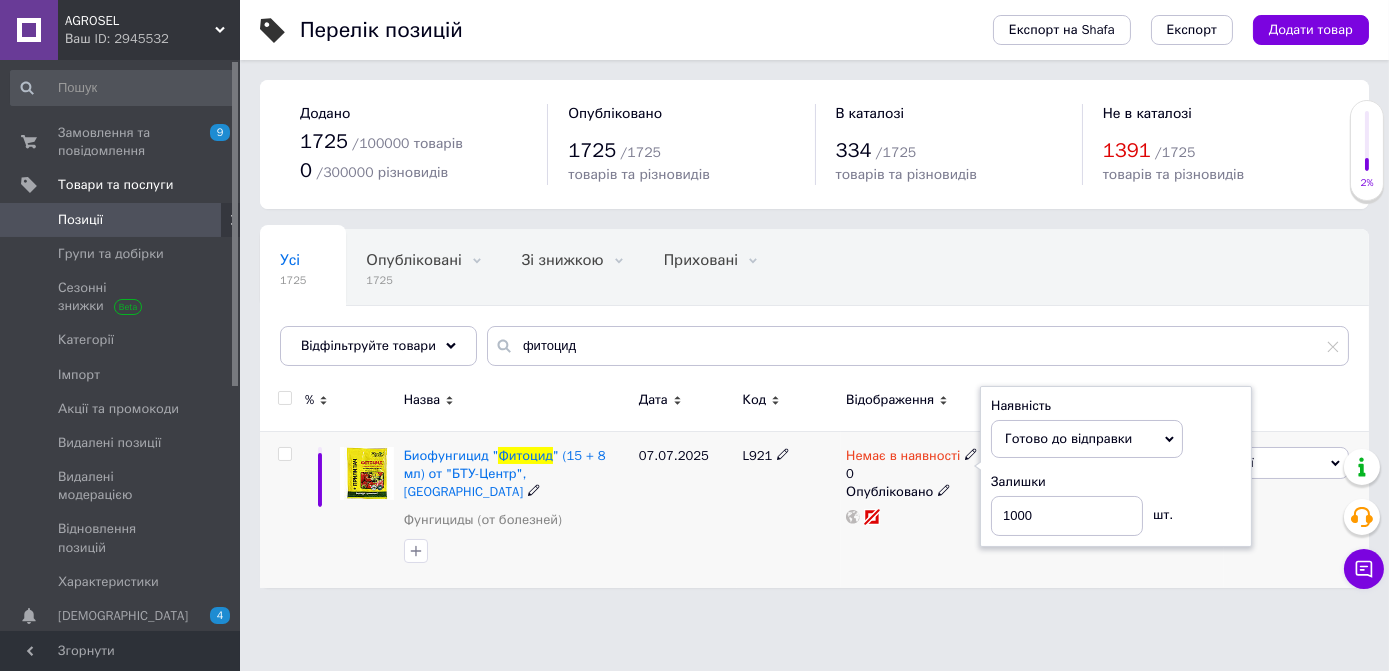 click on "Немає в наявності 0 Наявність [PERSON_NAME] до відправки В наявності Немає в наявності Під замовлення Залишки 1000 шт. Опубліковано" at bounding box center (915, 509) 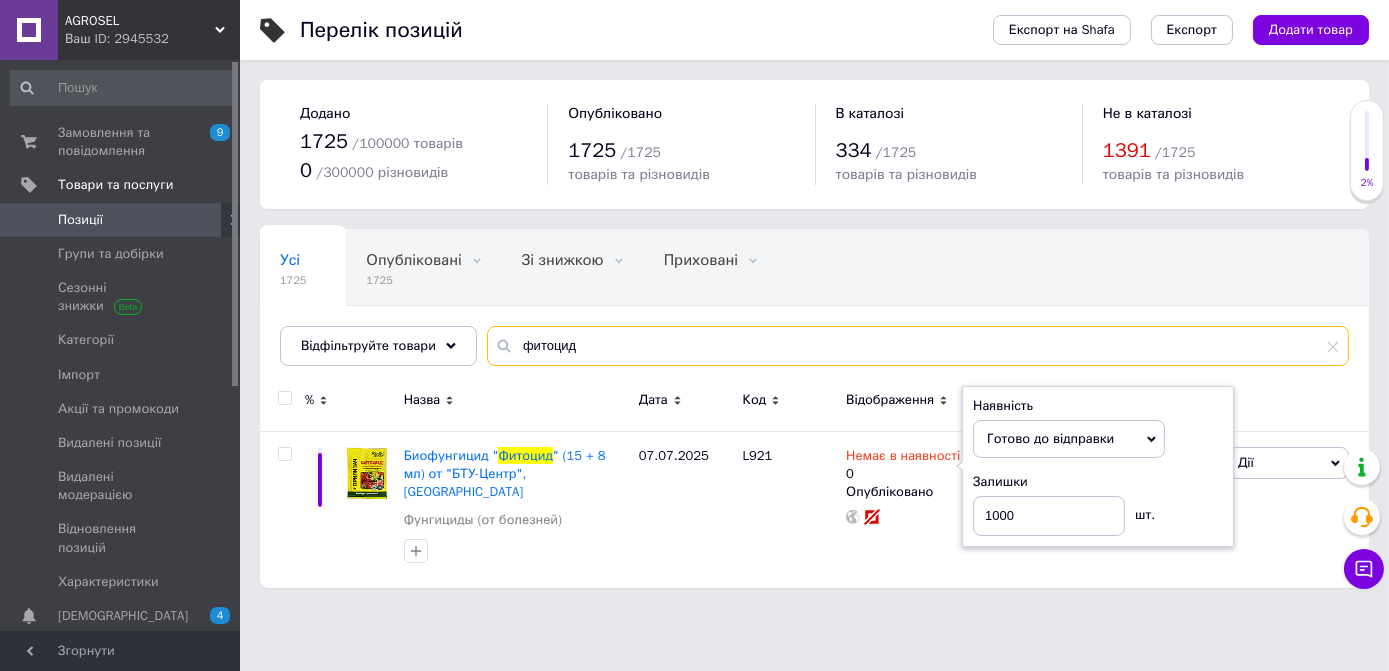 click on "фитоцид" at bounding box center [918, 346] 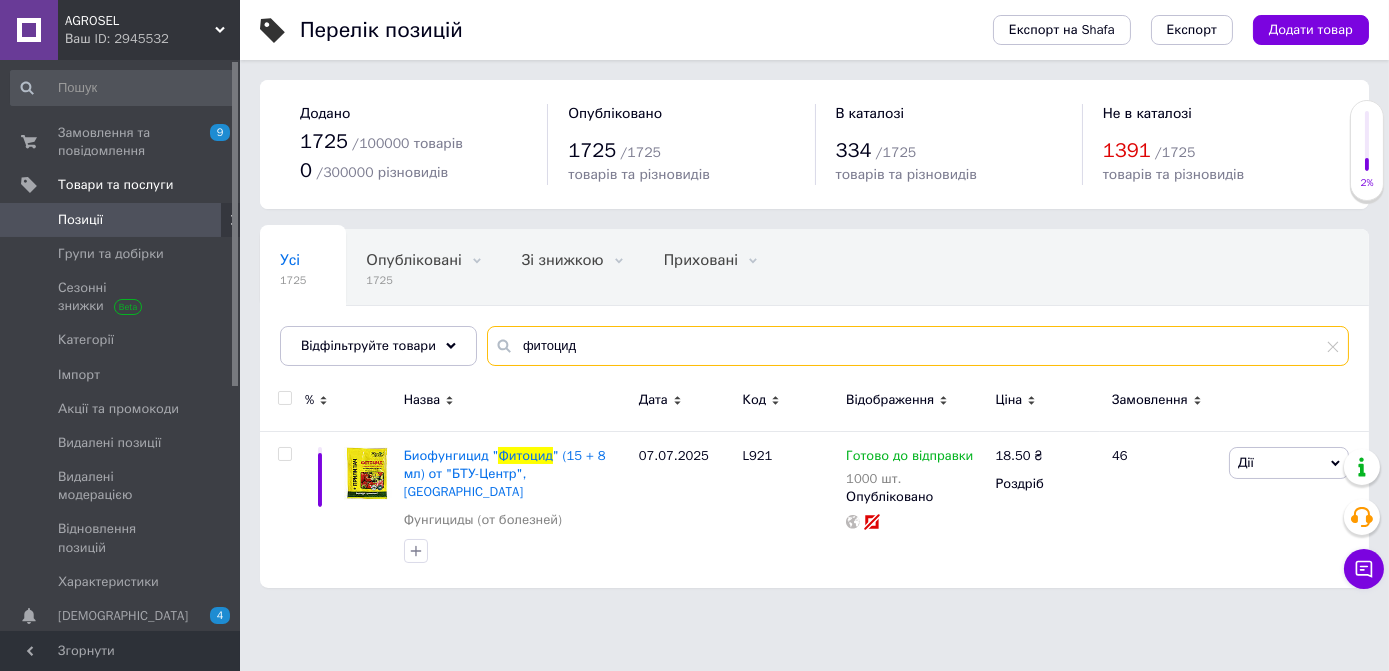 click on "фитоцид" at bounding box center [918, 346] 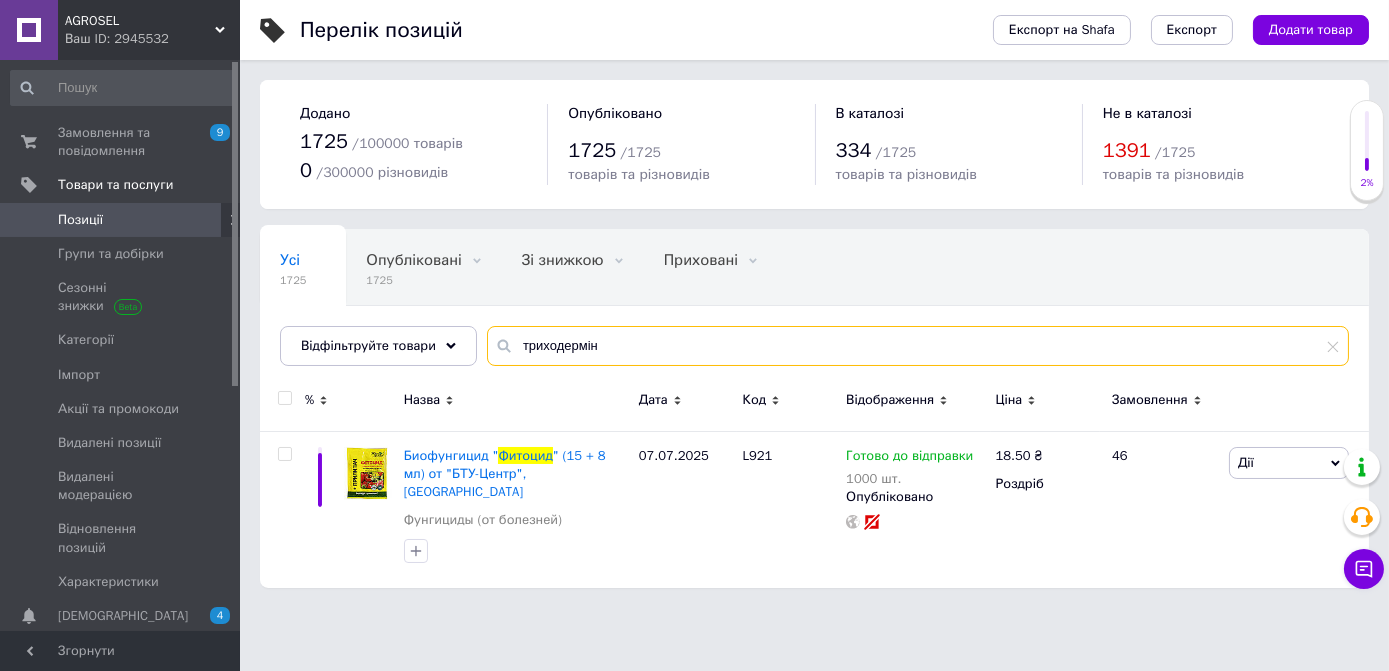 type on "триходермін" 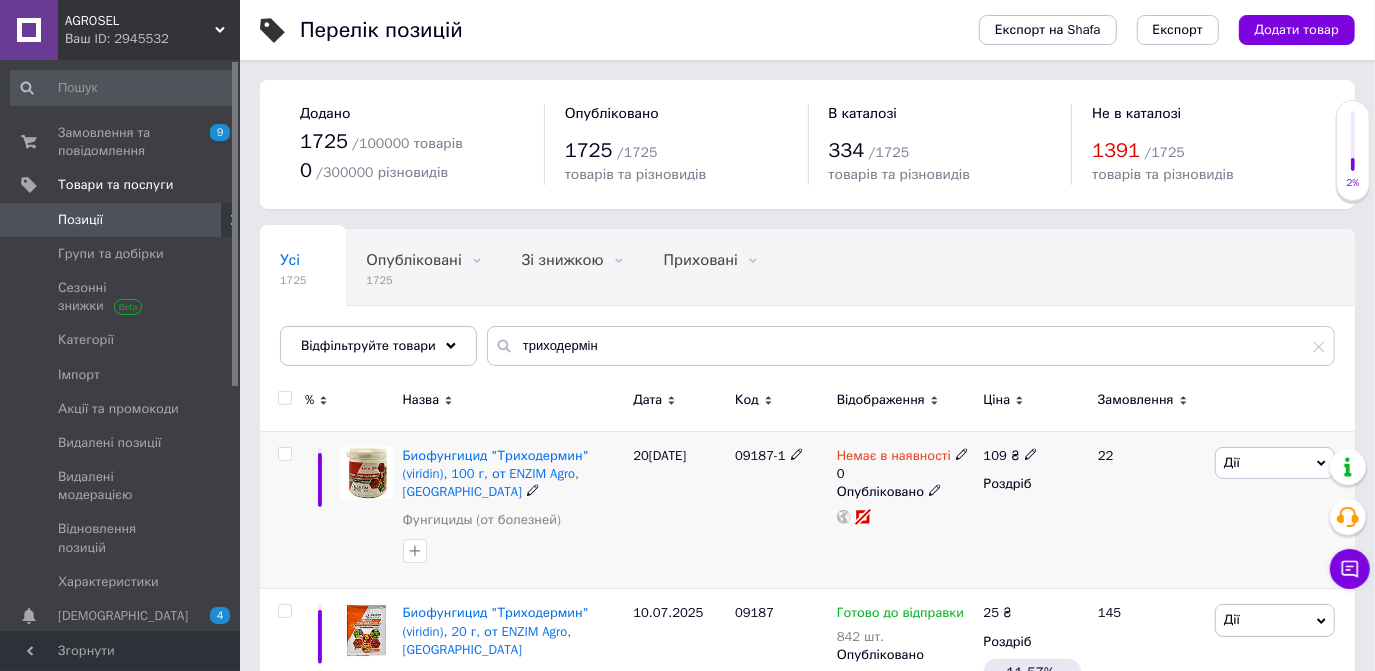click 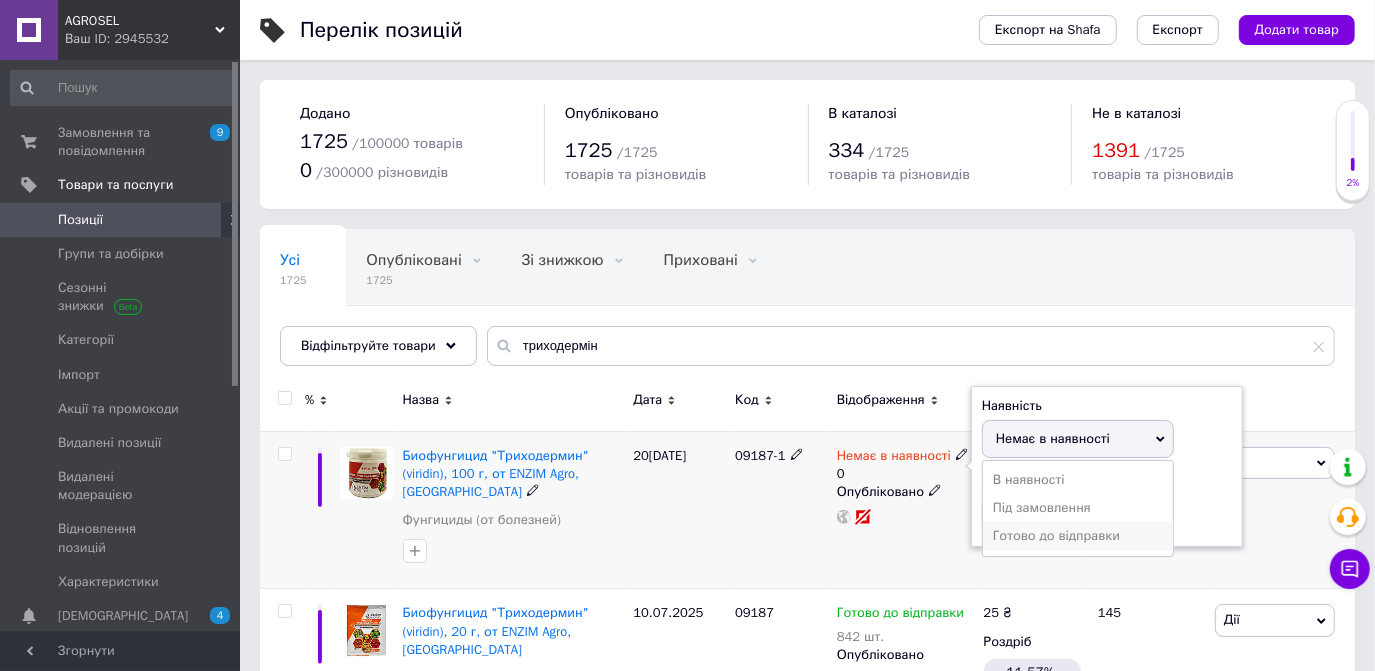 click on "Готово до відправки" at bounding box center (1078, 536) 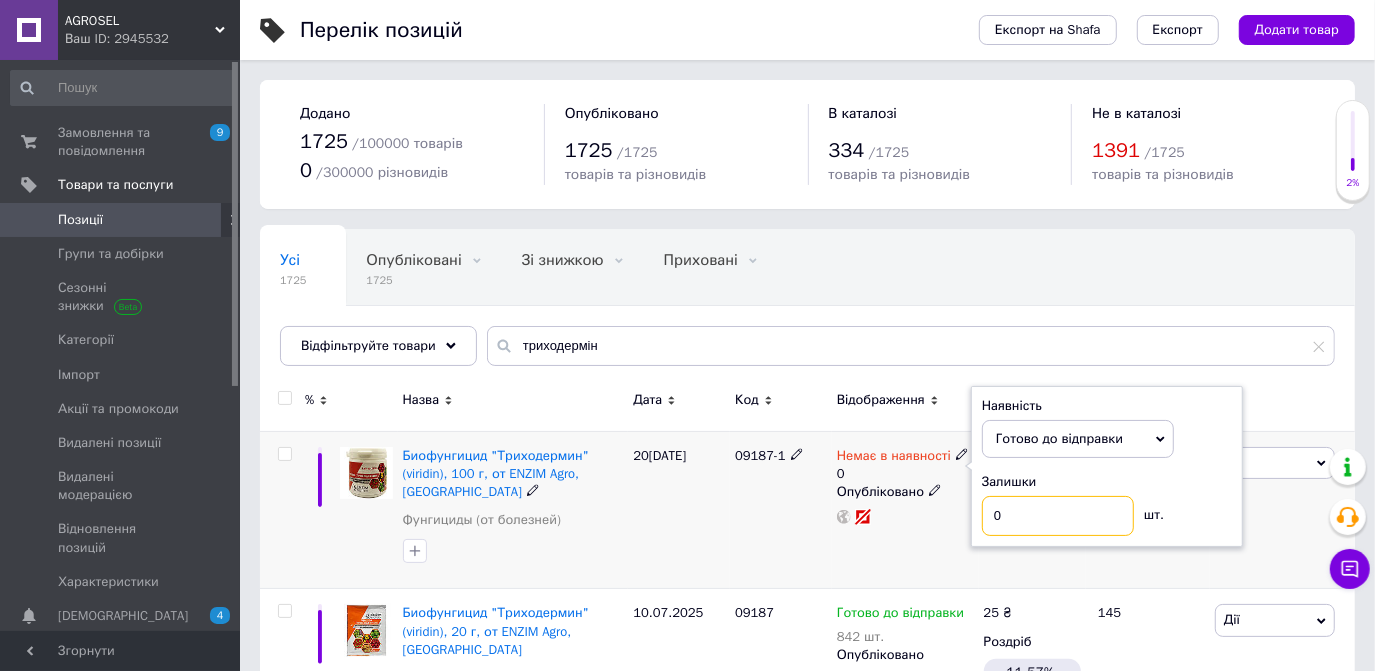 click on "0" at bounding box center (1058, 516) 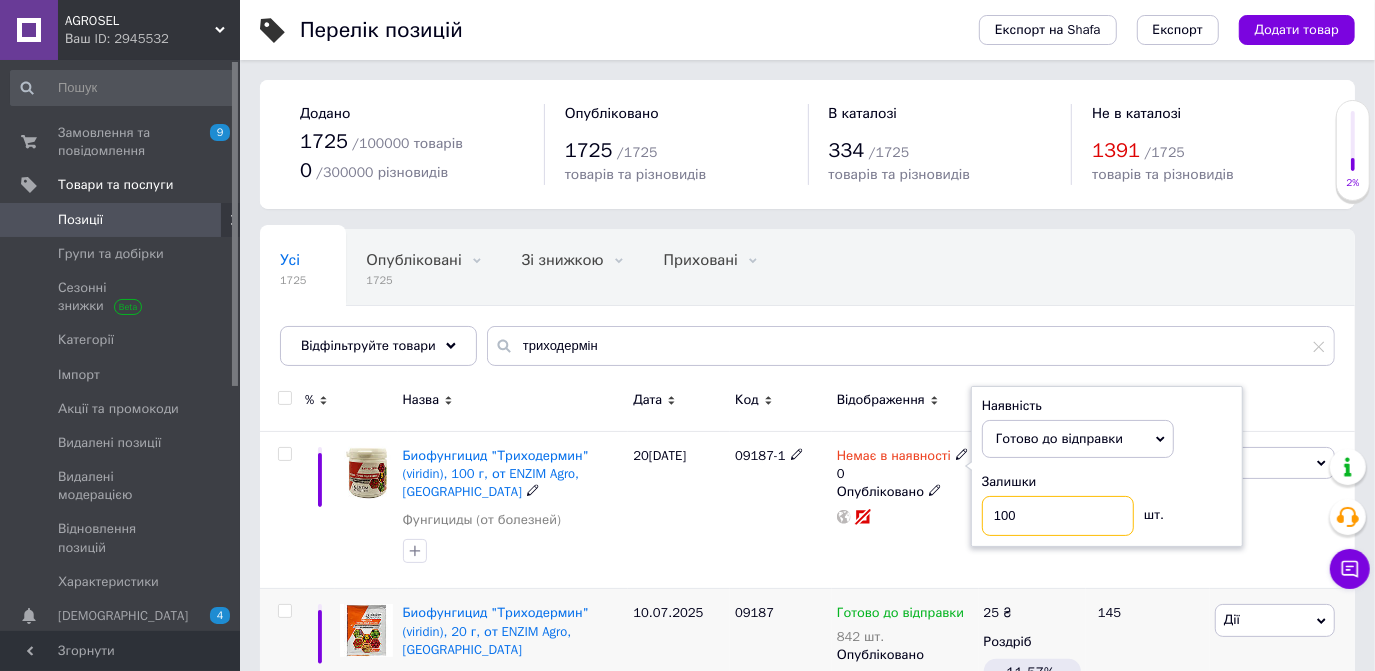 type on "100" 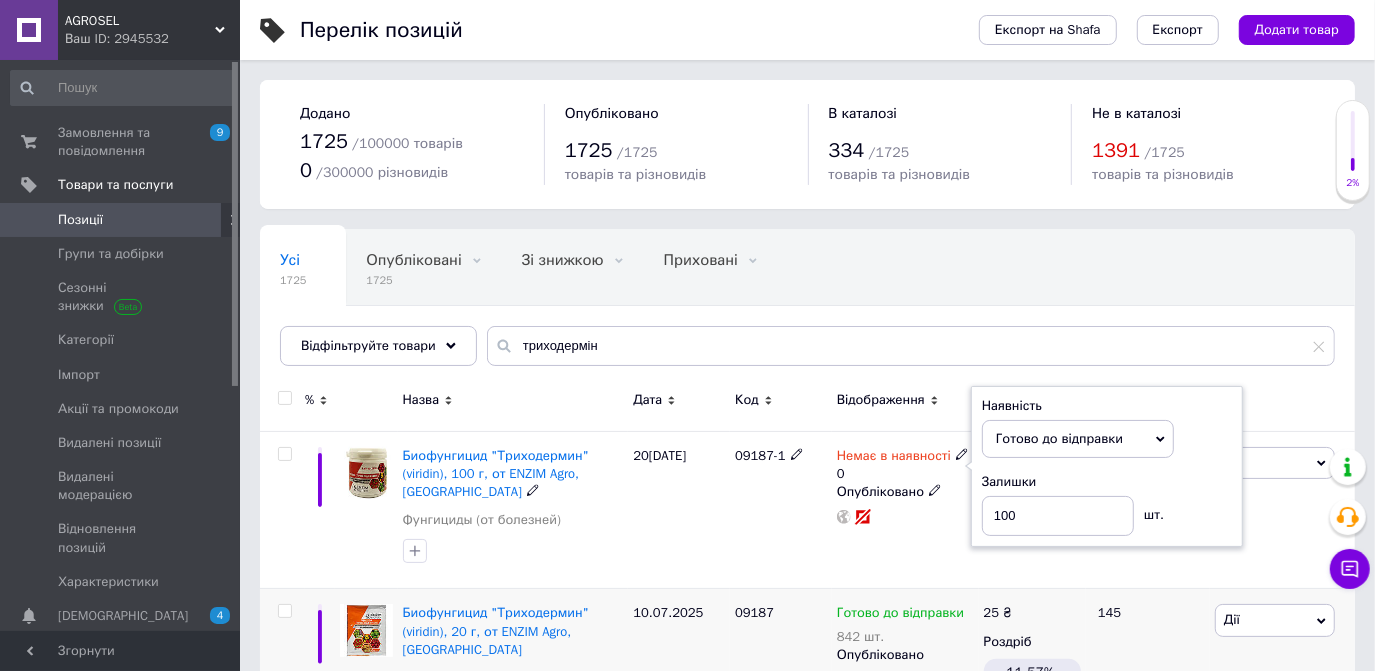 click on "09187" at bounding box center [781, 667] 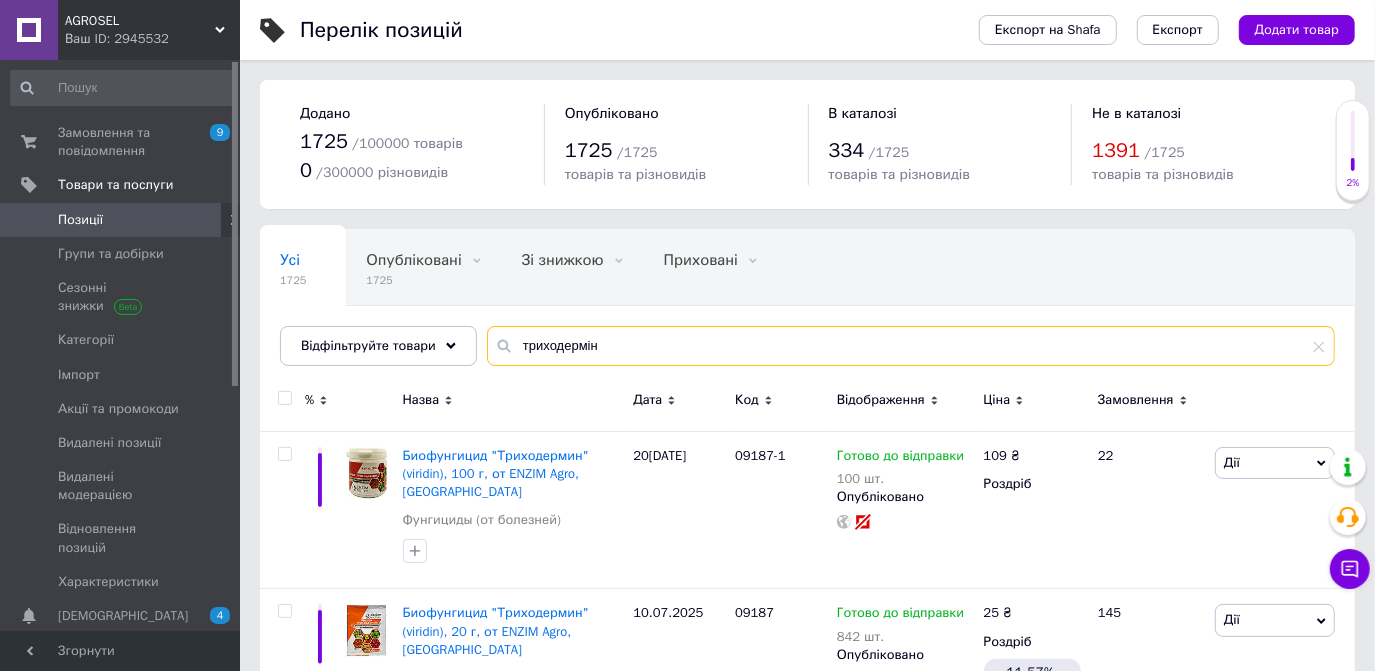 drag, startPoint x: 588, startPoint y: 331, endPoint x: 501, endPoint y: 342, distance: 87.69264 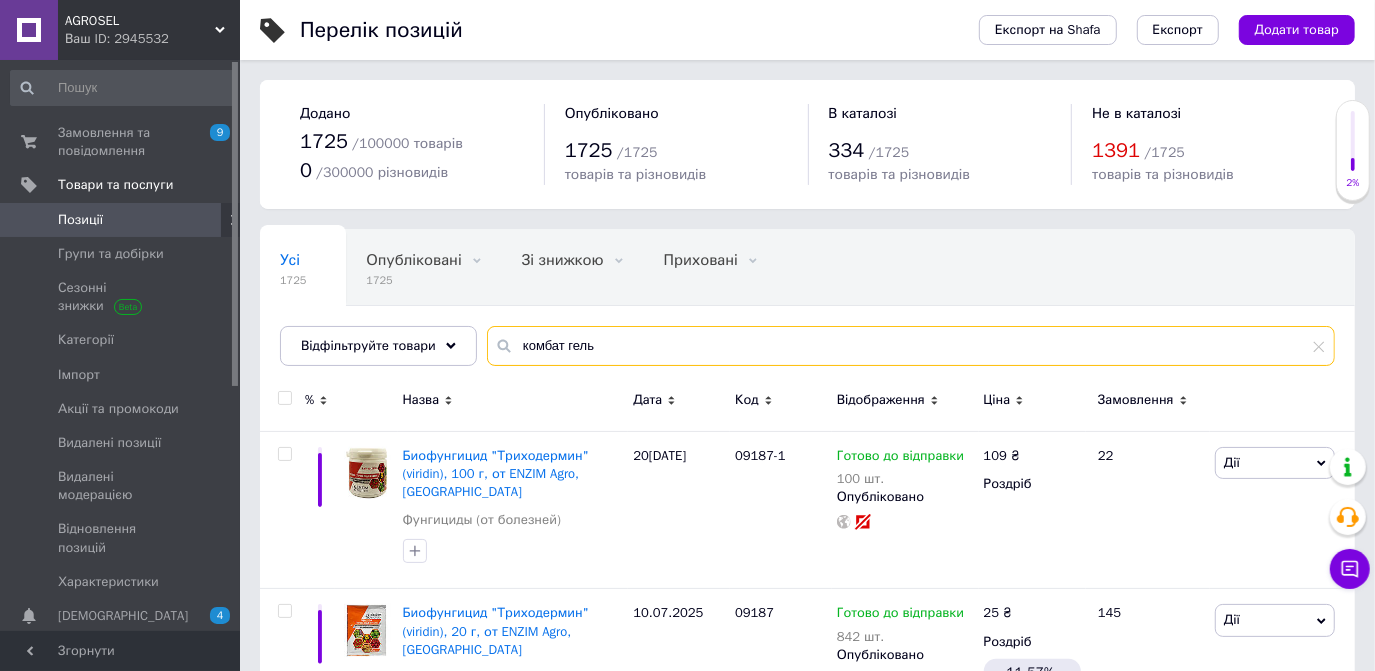 type on "комбат гель" 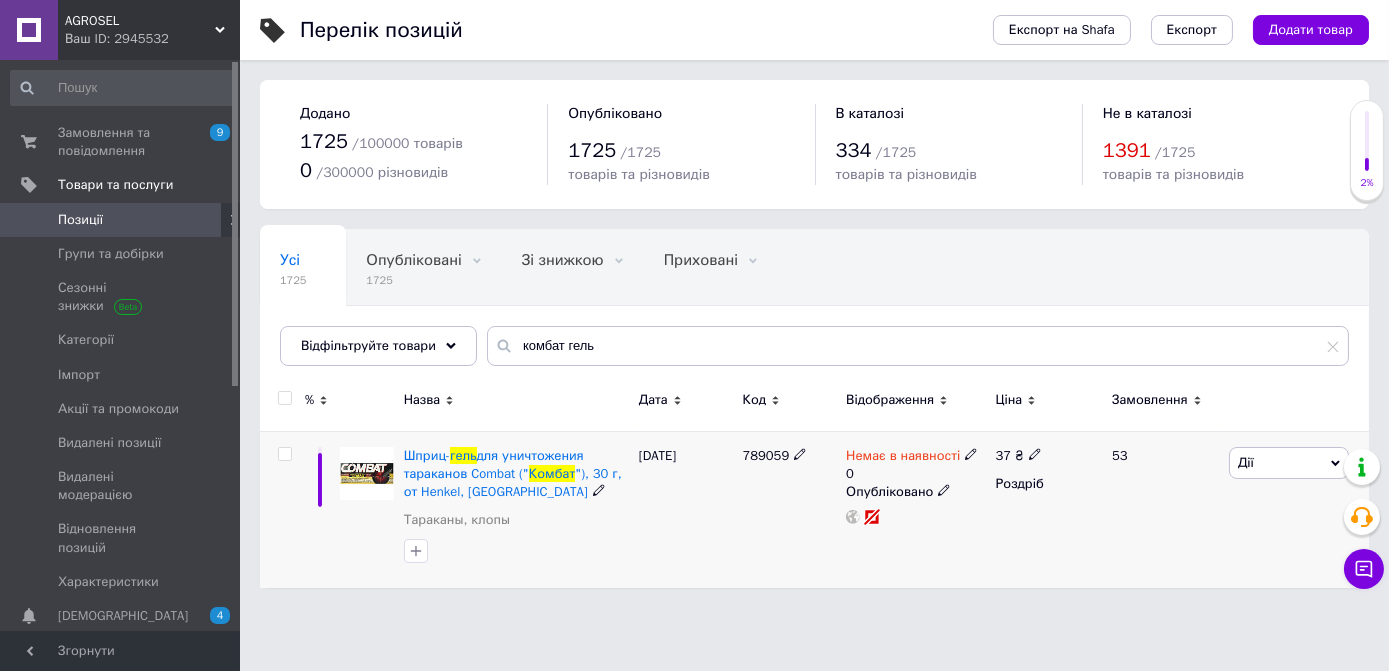 click 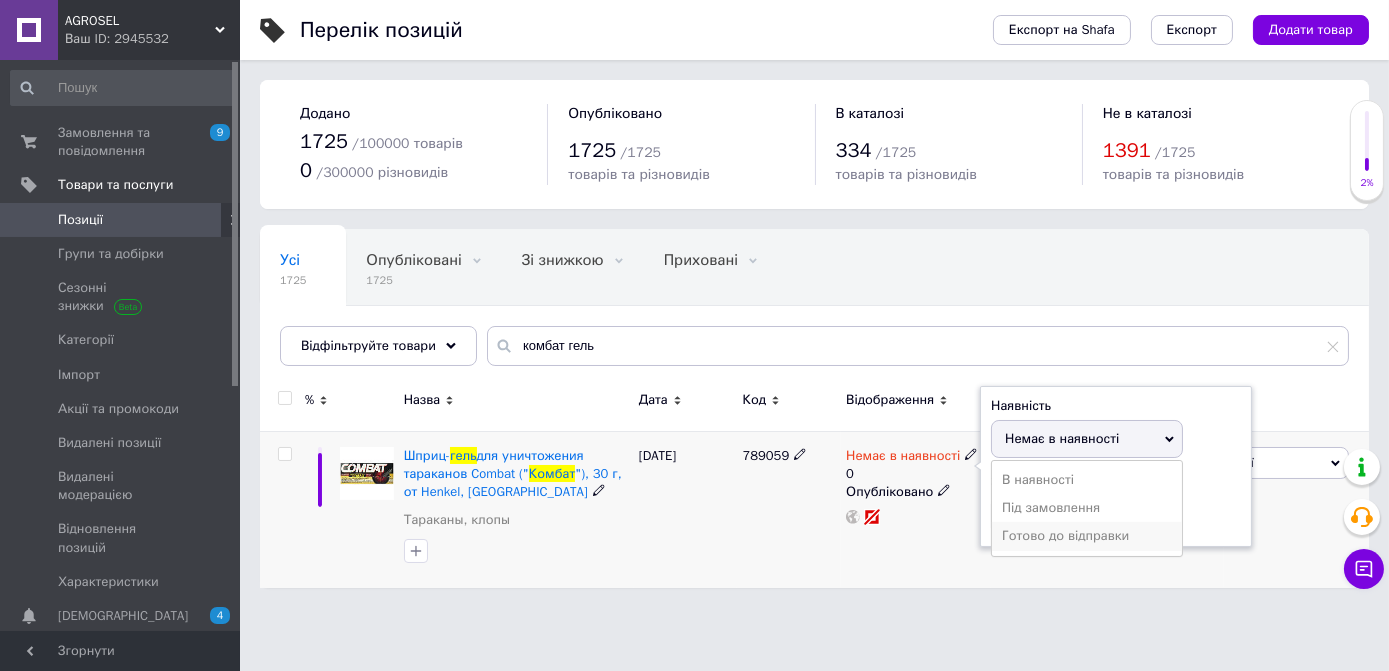 click on "Готово до відправки" at bounding box center (1087, 536) 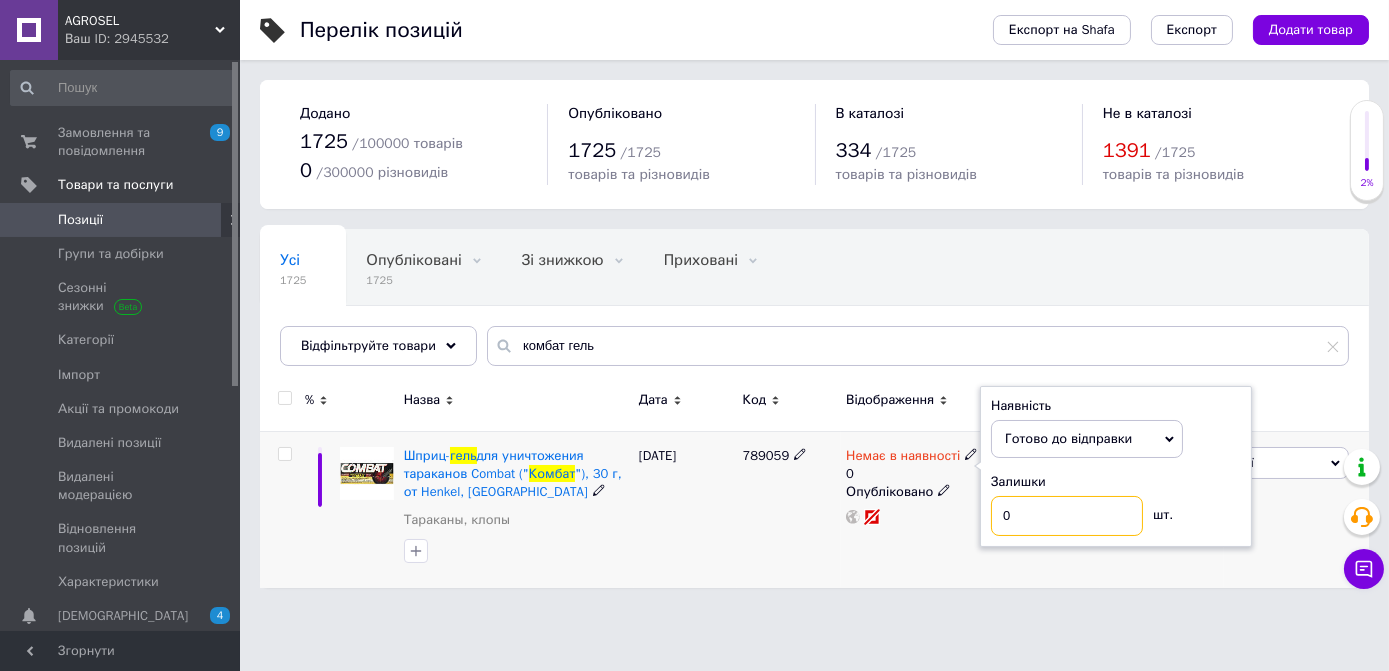 drag, startPoint x: 1043, startPoint y: 522, endPoint x: 984, endPoint y: 523, distance: 59.008472 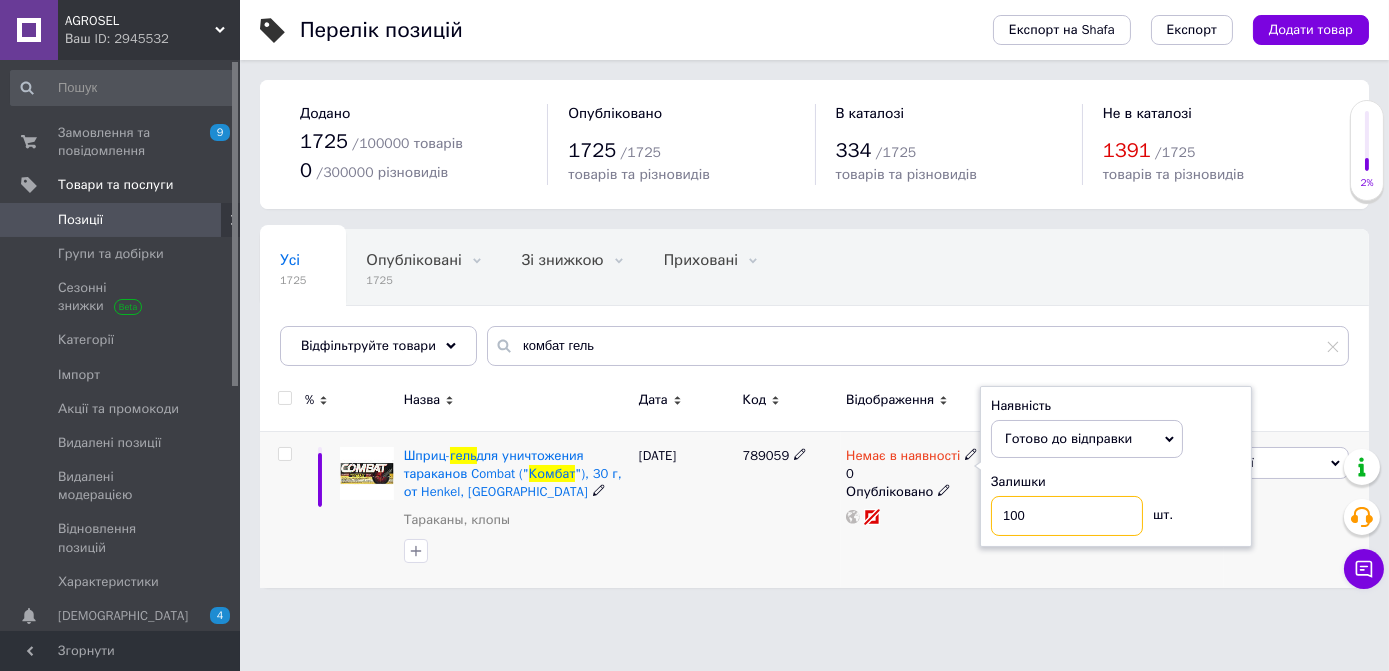 type on "100" 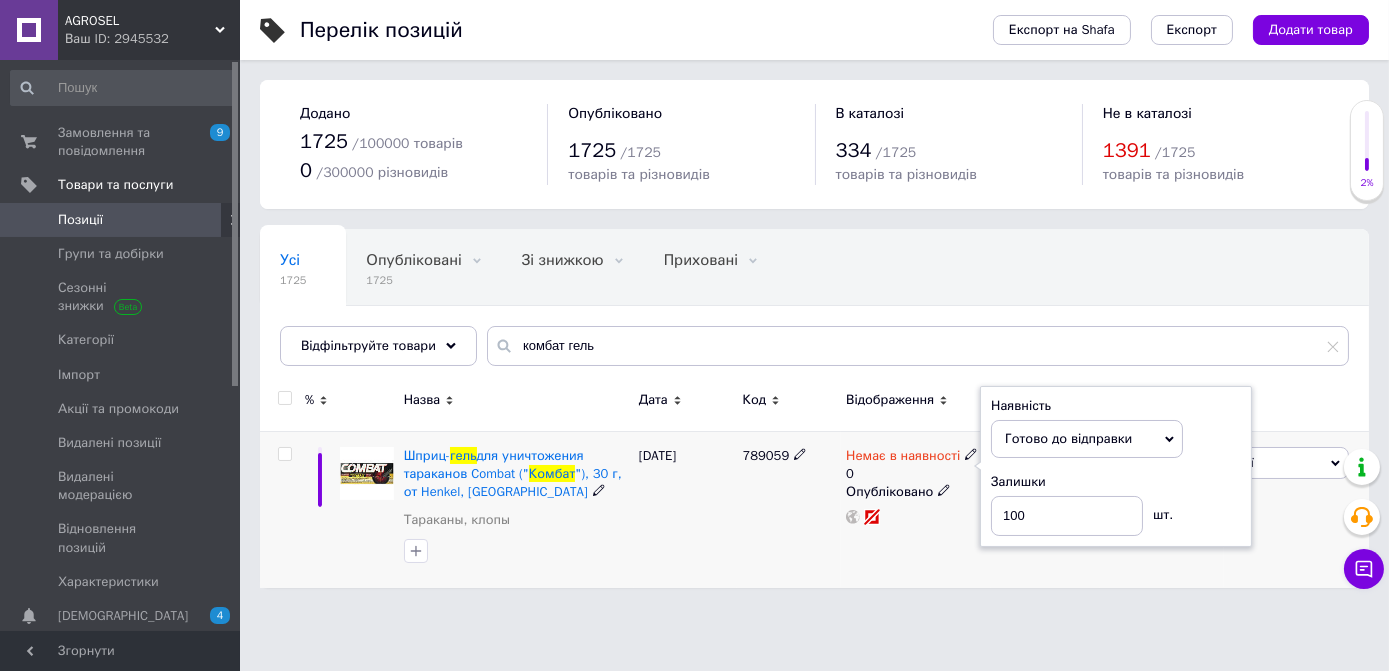 click on "Немає в наявності 0 Наявність [PERSON_NAME] до відправки В наявності Немає в наявності Під замовлення Залишки 100 шт. Опубліковано" at bounding box center (915, 509) 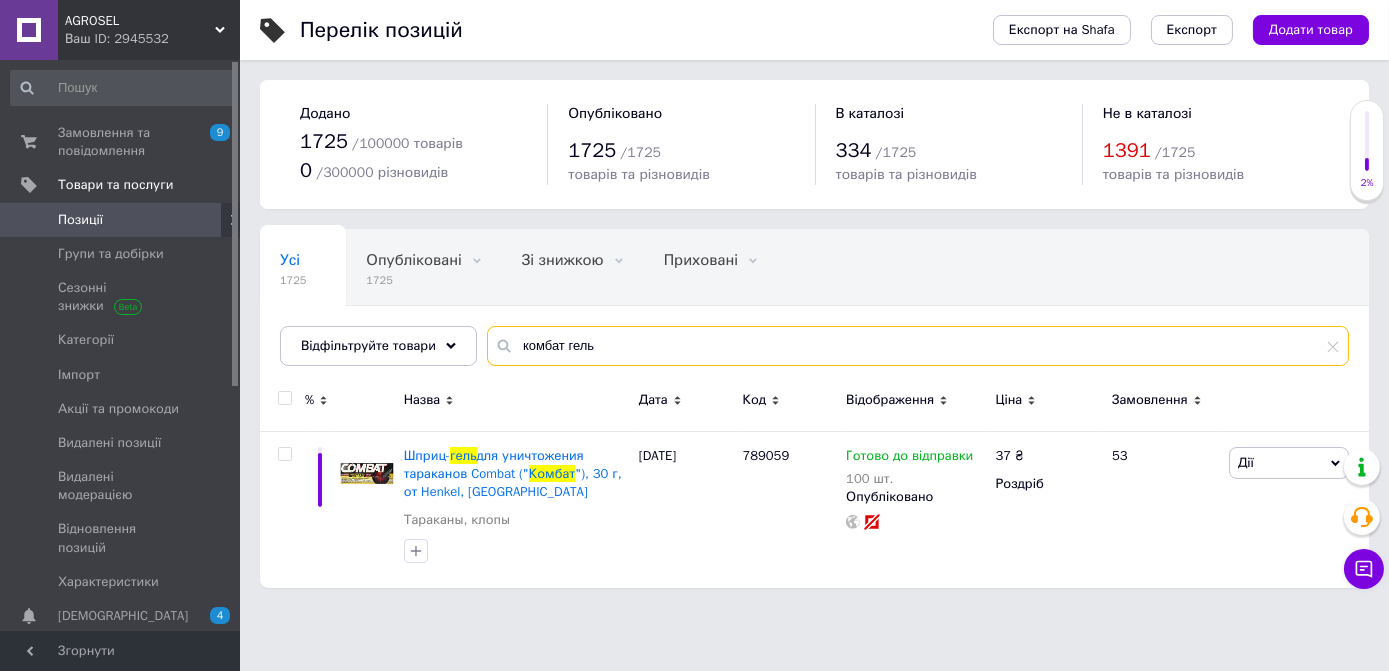 drag, startPoint x: 602, startPoint y: 345, endPoint x: 496, endPoint y: 354, distance: 106.381386 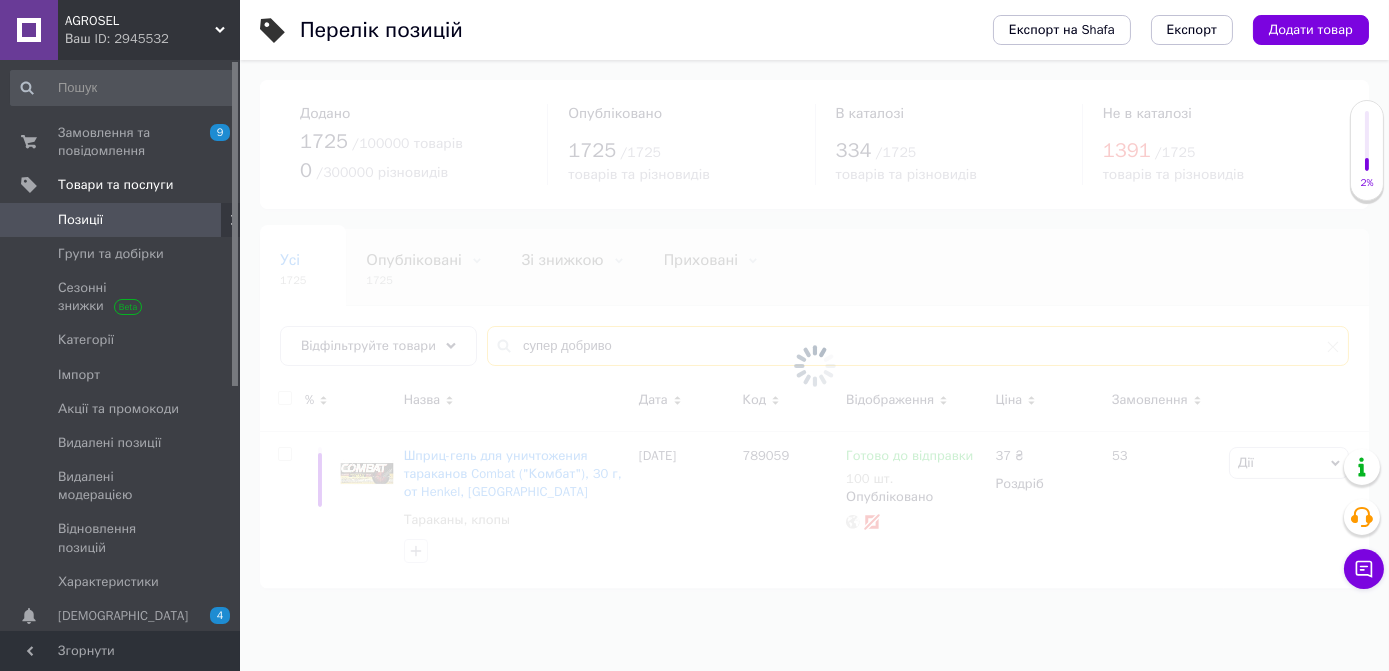 type on "супер добриво" 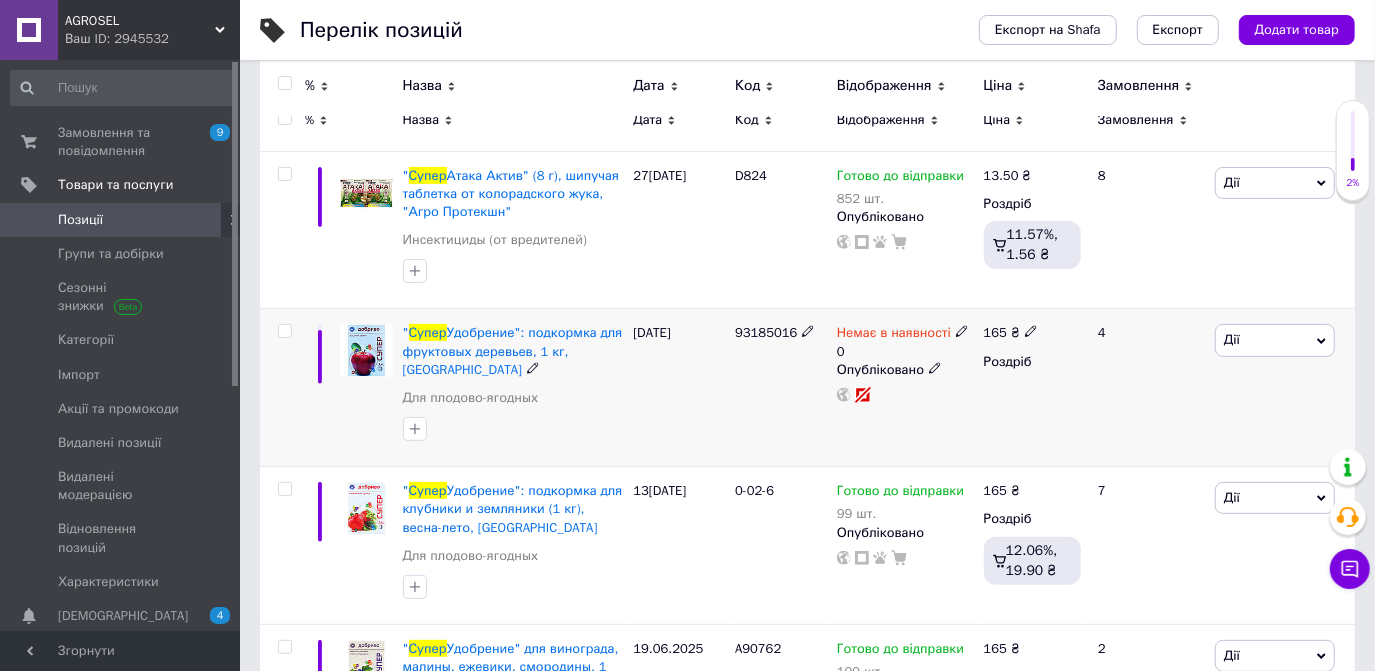 scroll, scrollTop: 363, scrollLeft: 0, axis: vertical 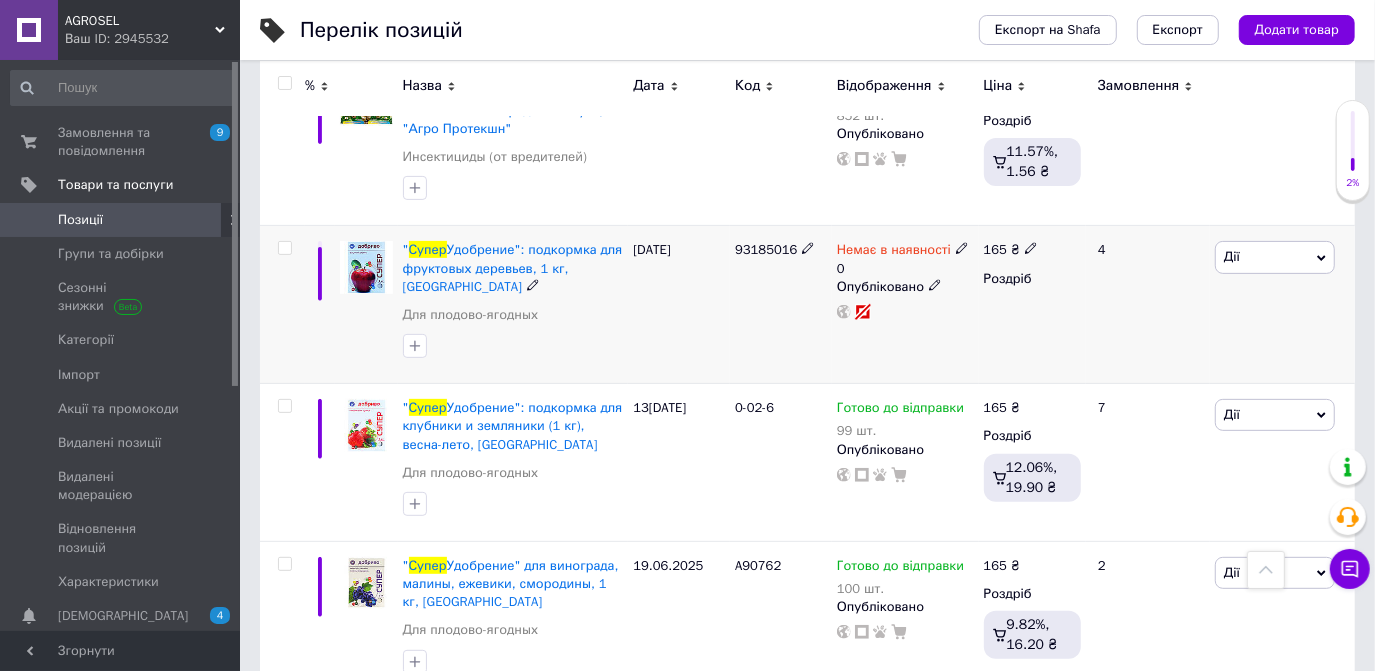 click at bounding box center (962, 248) 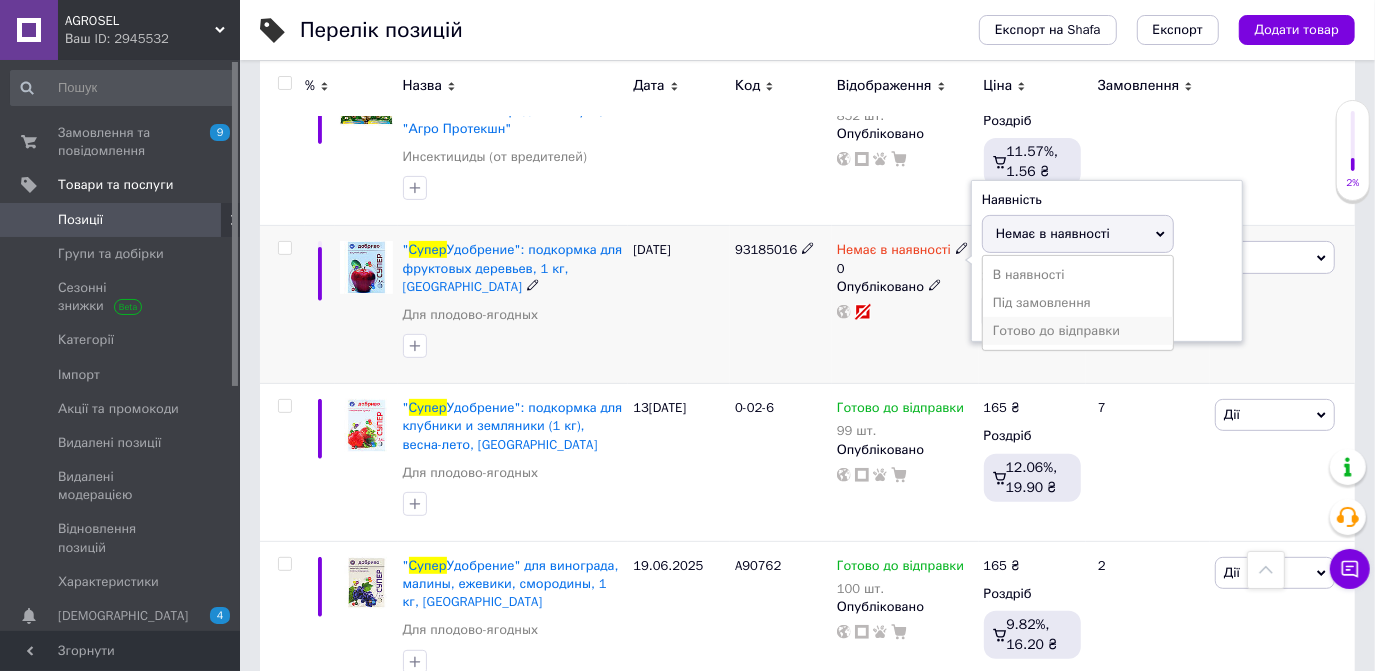click on "Готово до відправки" at bounding box center [1078, 331] 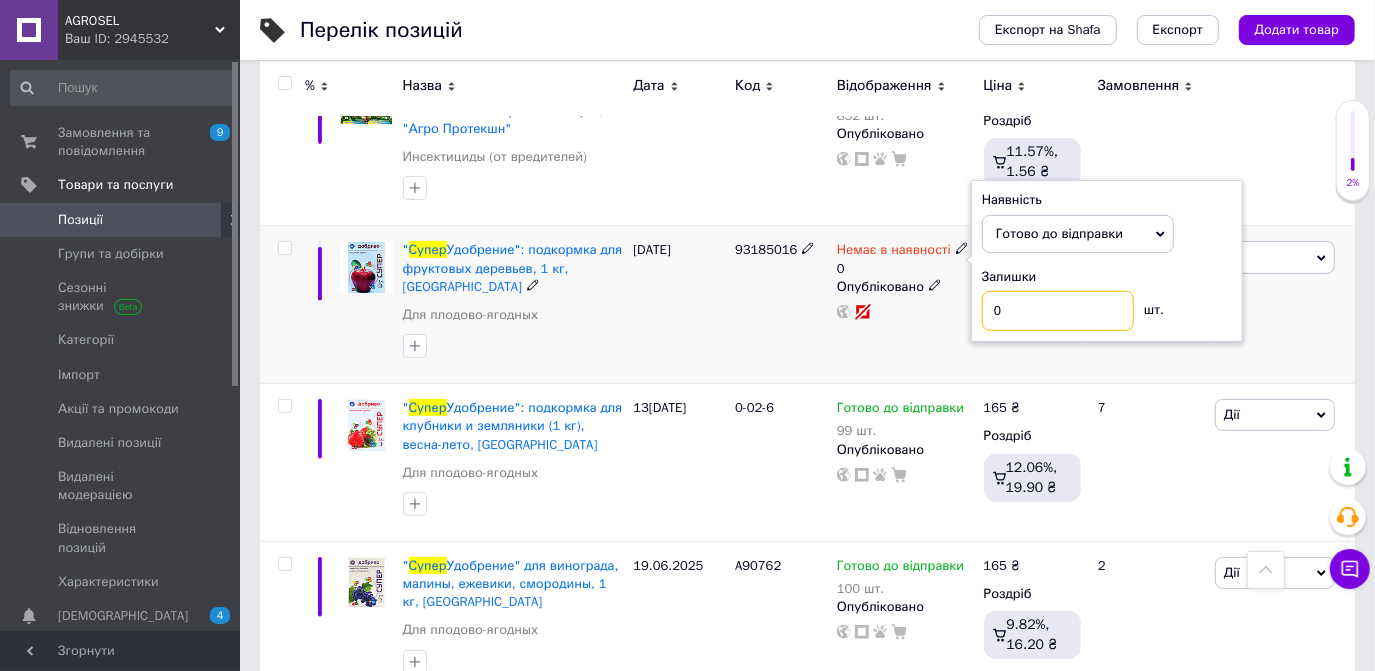 click on "0" at bounding box center [1058, 311] 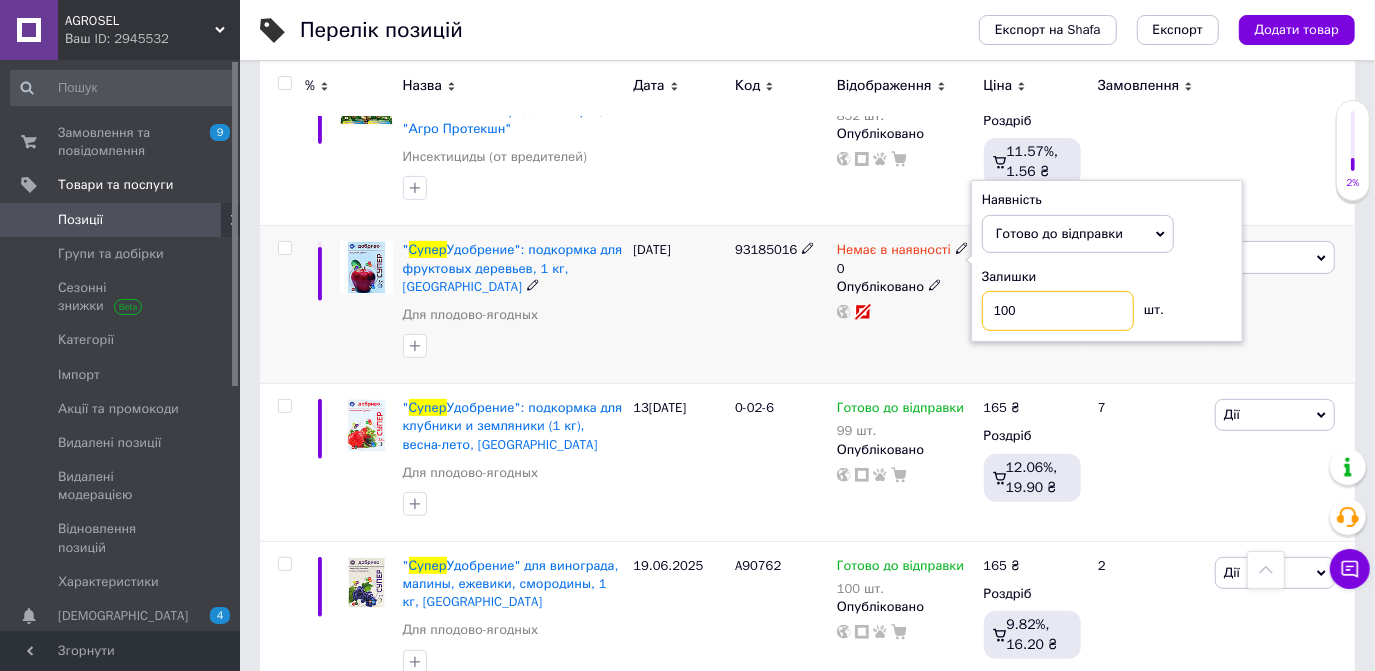 type on "100" 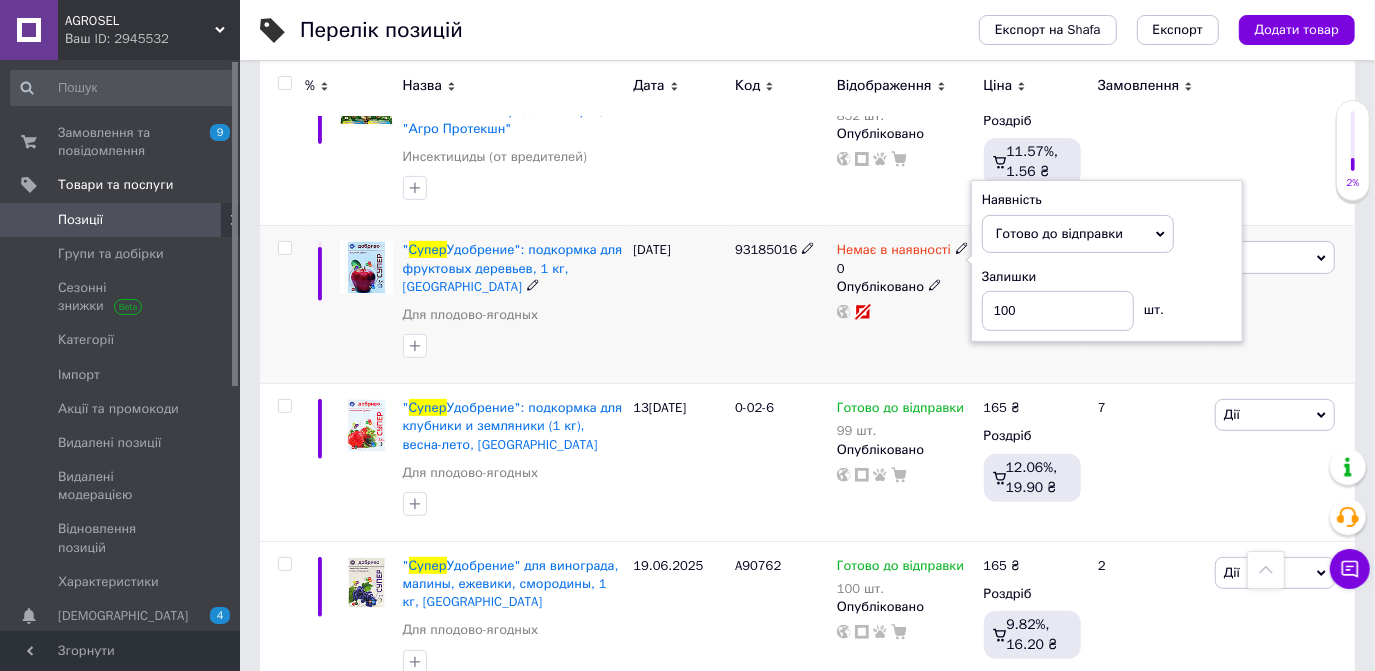 click on "Немає в наявності 0 Наявність [PERSON_NAME] до відправки В наявності Немає в наявності Під замовлення Залишки 100 шт. Опубліковано" at bounding box center (905, 305) 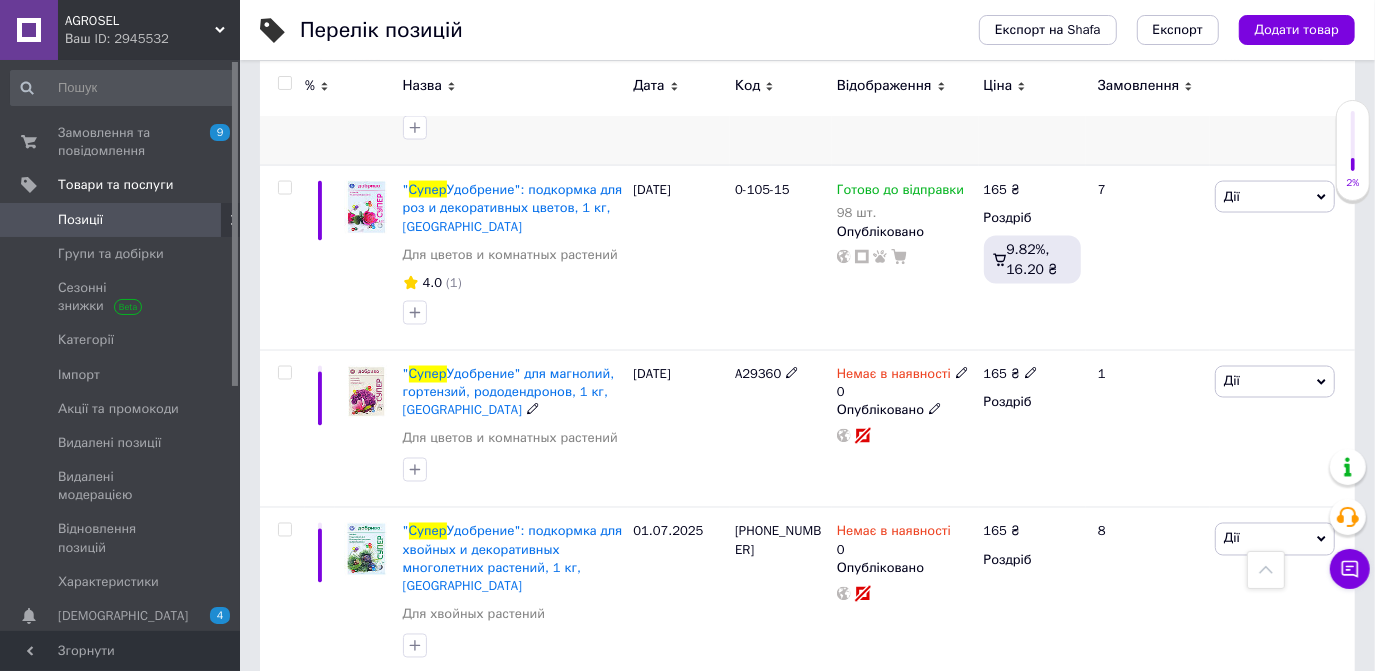 scroll, scrollTop: 2272, scrollLeft: 0, axis: vertical 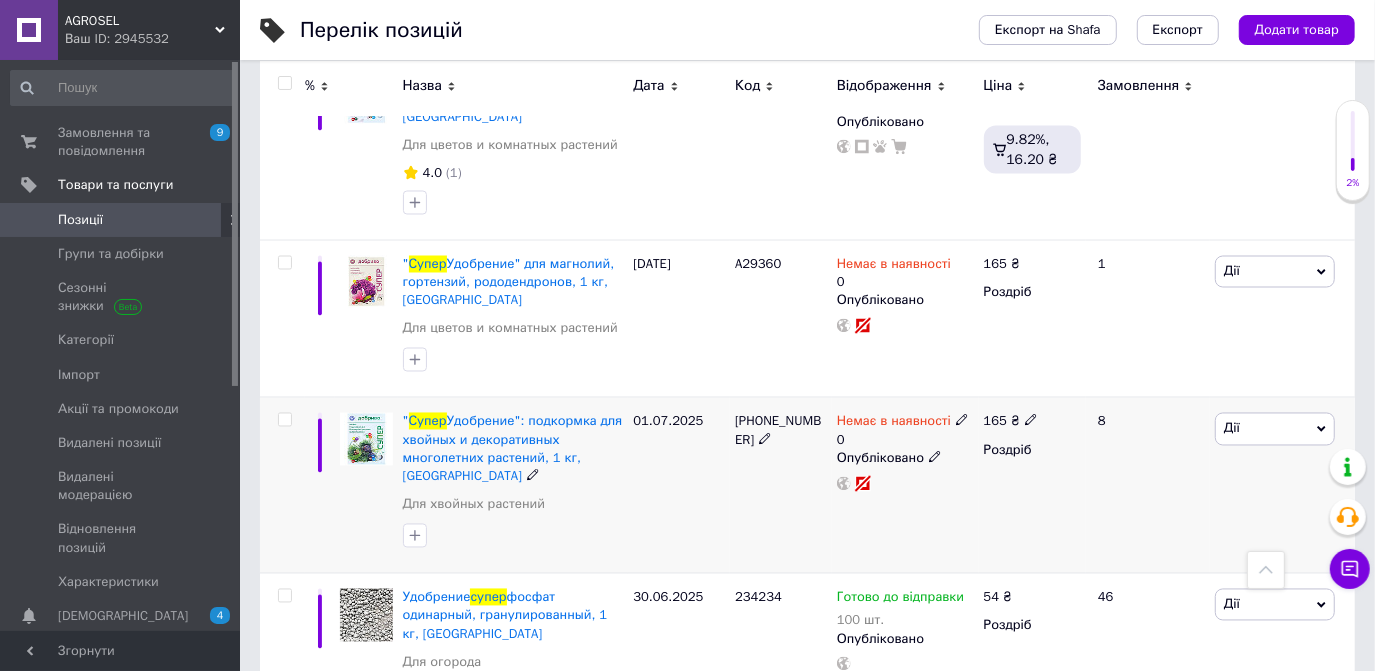 click 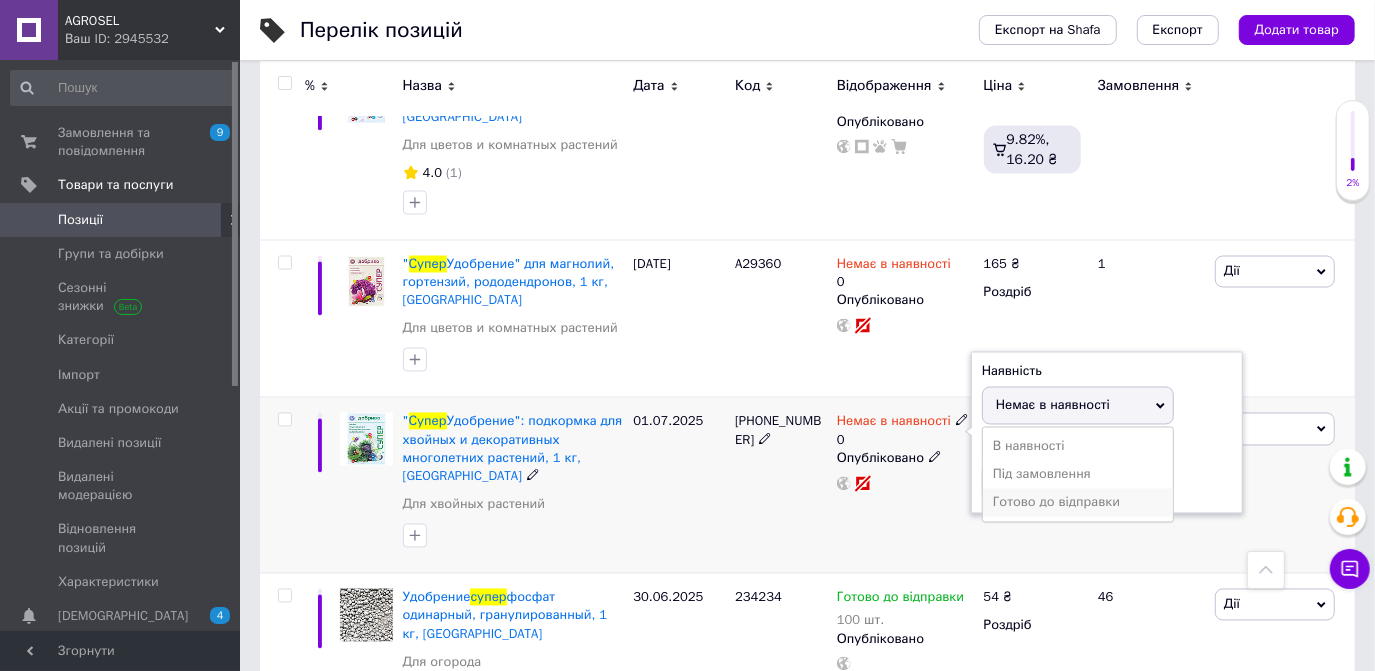 click on "Готово до відправки" at bounding box center (1078, 503) 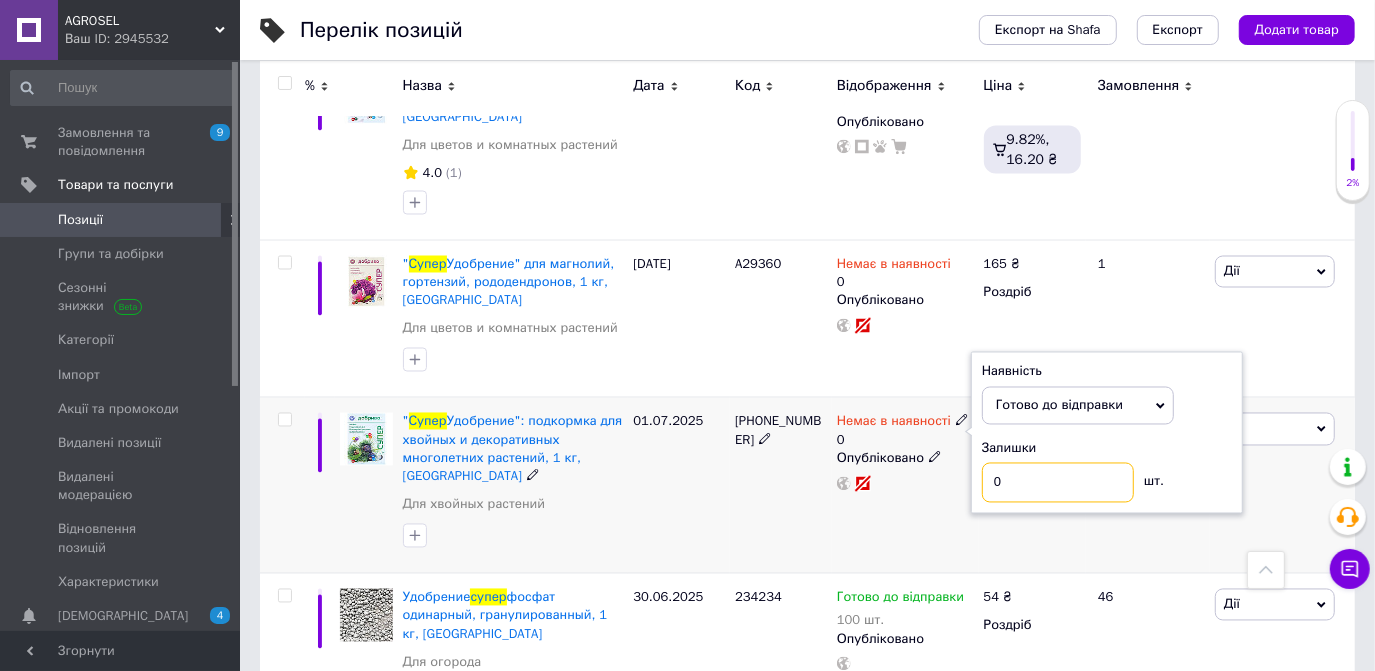 click on "0" at bounding box center (1058, 483) 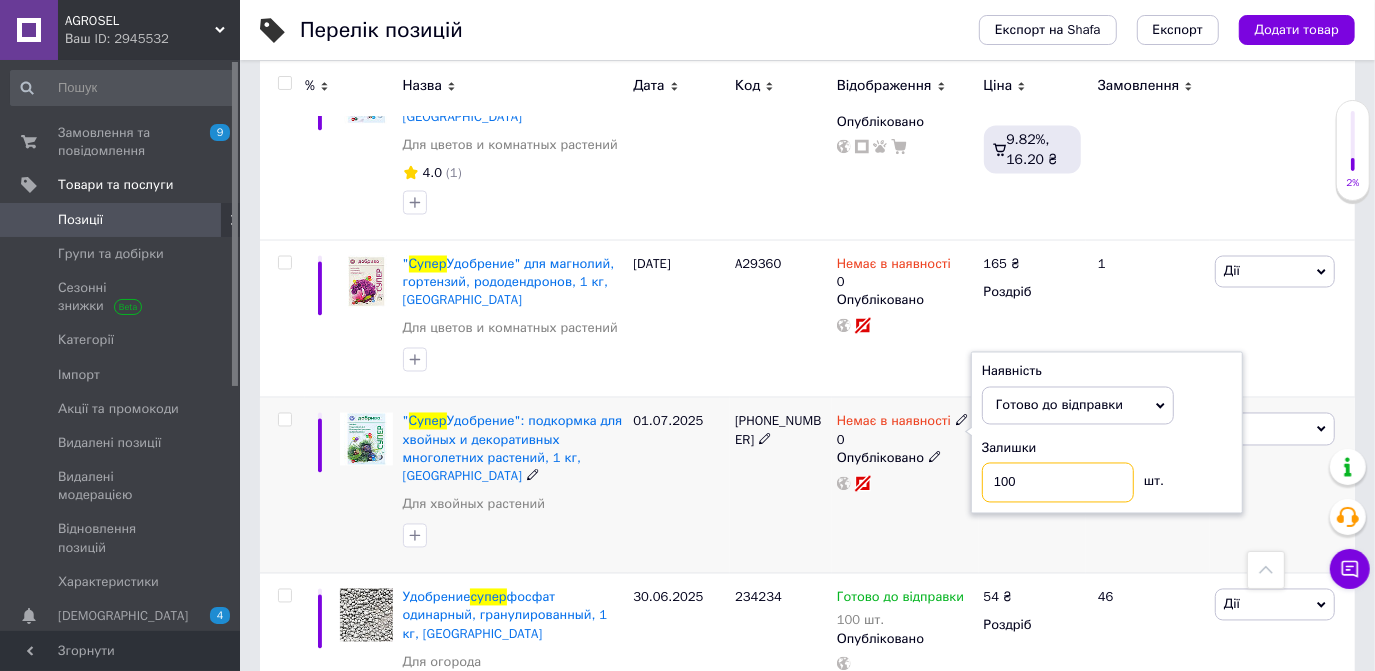 type on "100" 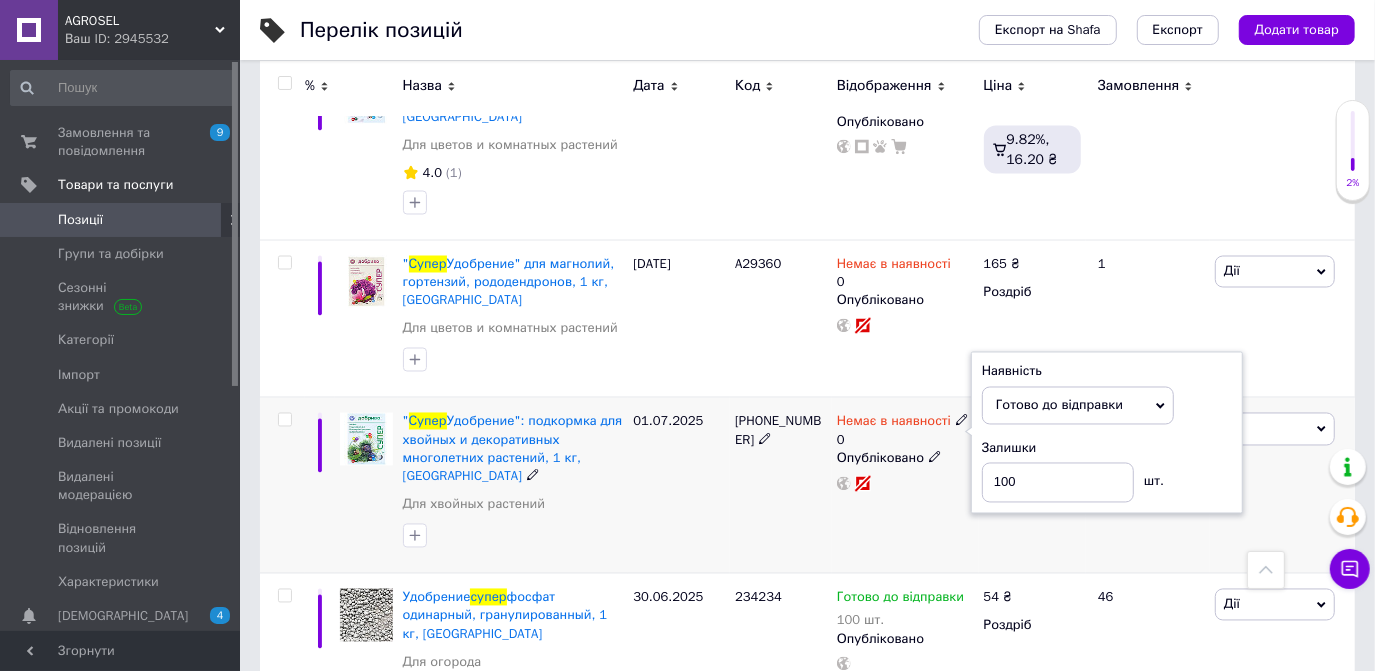 click on "Немає в наявності 0 Наявність [PERSON_NAME] до відправки В наявності Немає в наявності Під замовлення Залишки 100 шт. Опубліковано" at bounding box center [905, 486] 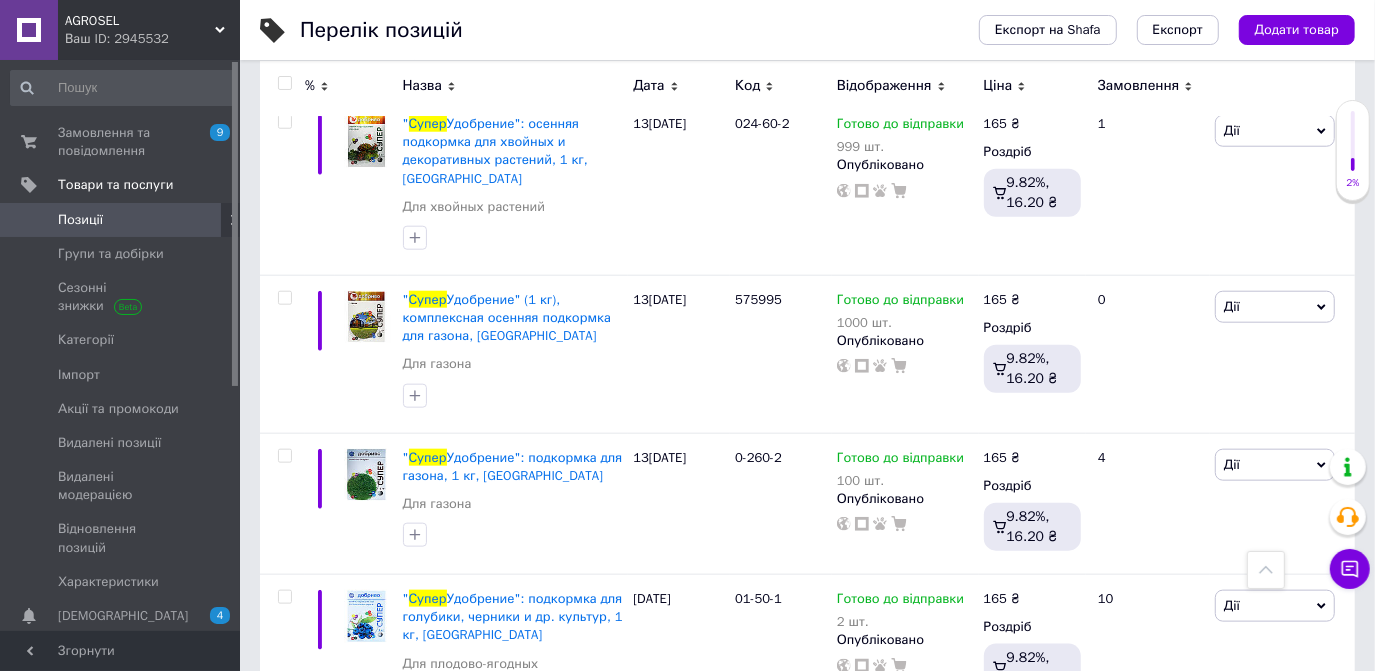scroll, scrollTop: 1181, scrollLeft: 0, axis: vertical 